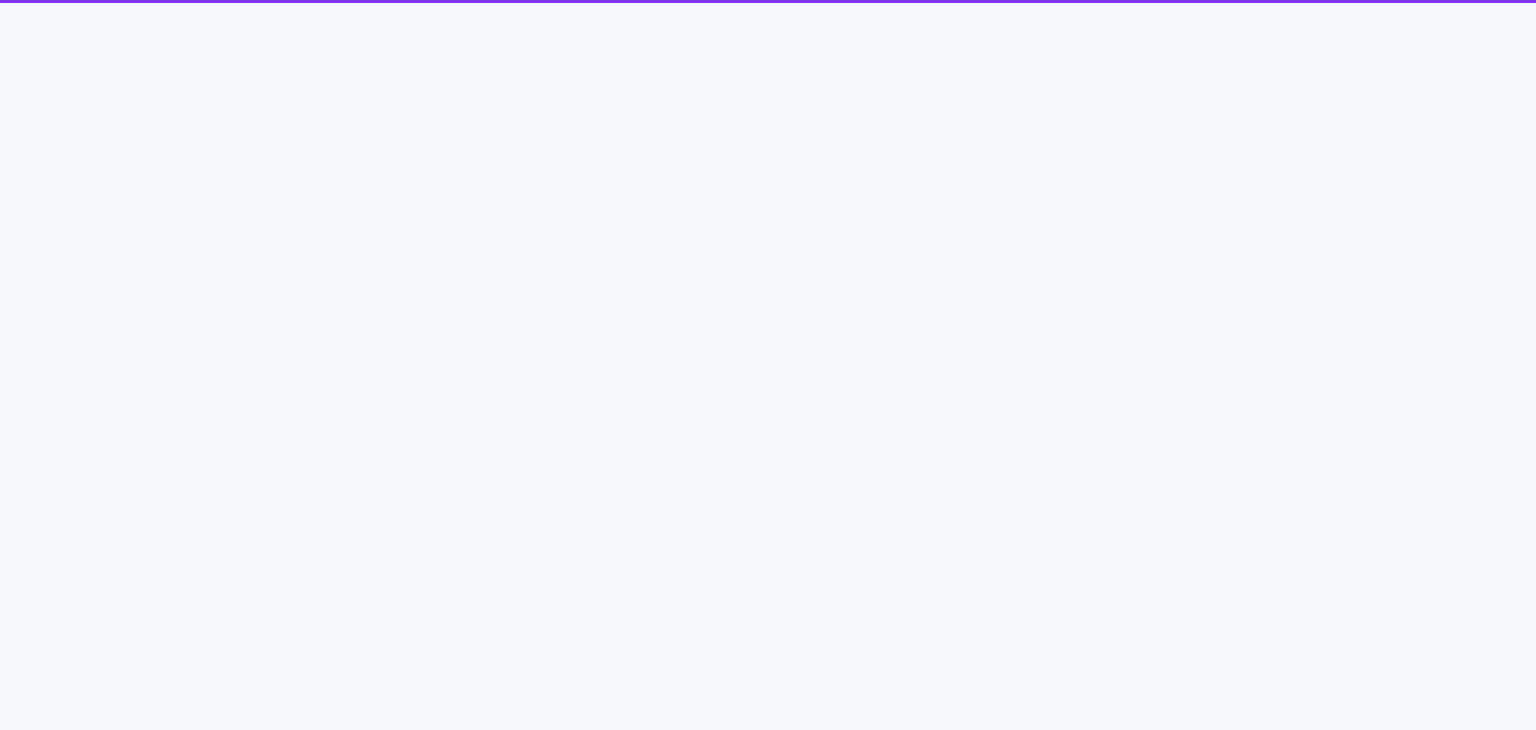 scroll, scrollTop: 0, scrollLeft: 0, axis: both 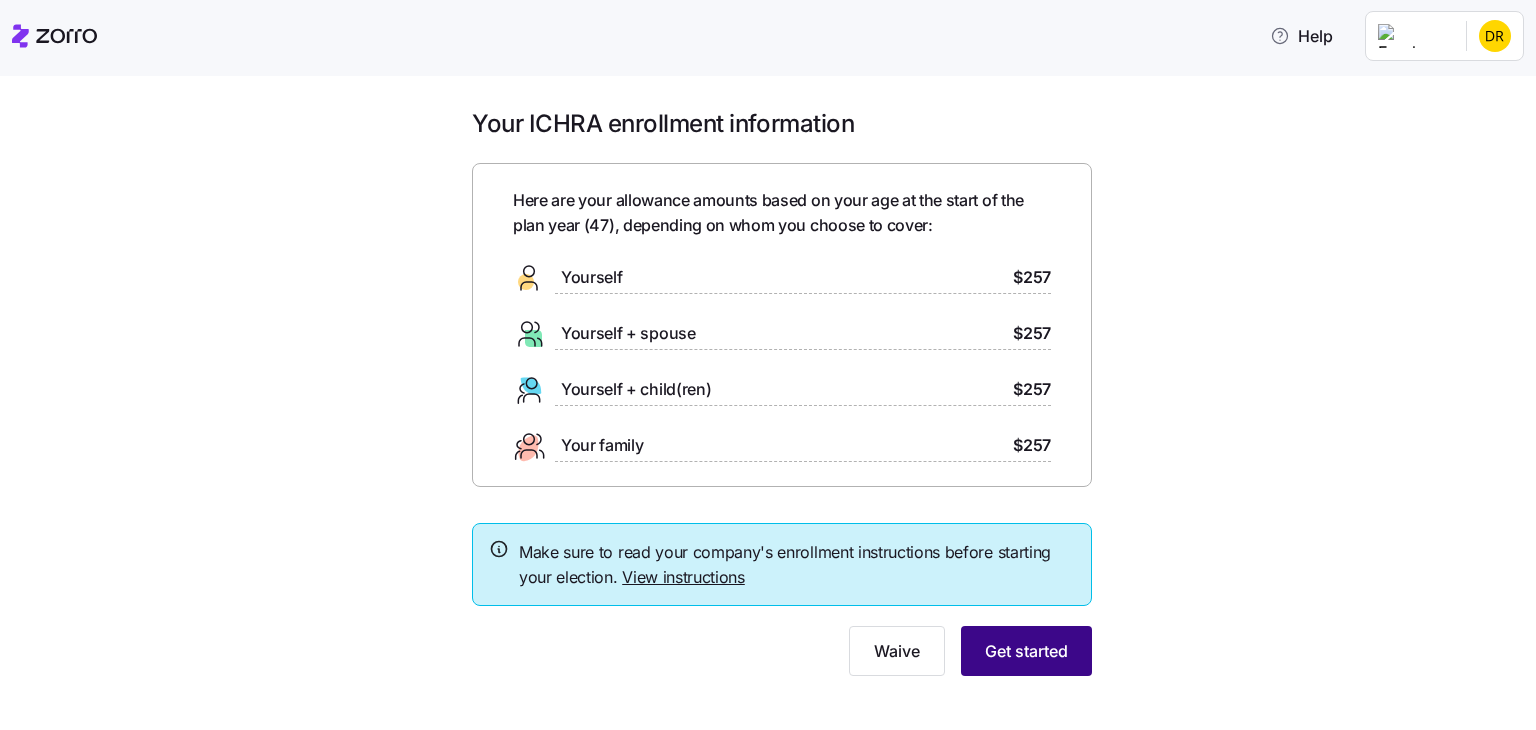 click on "Get started" at bounding box center [1026, 651] 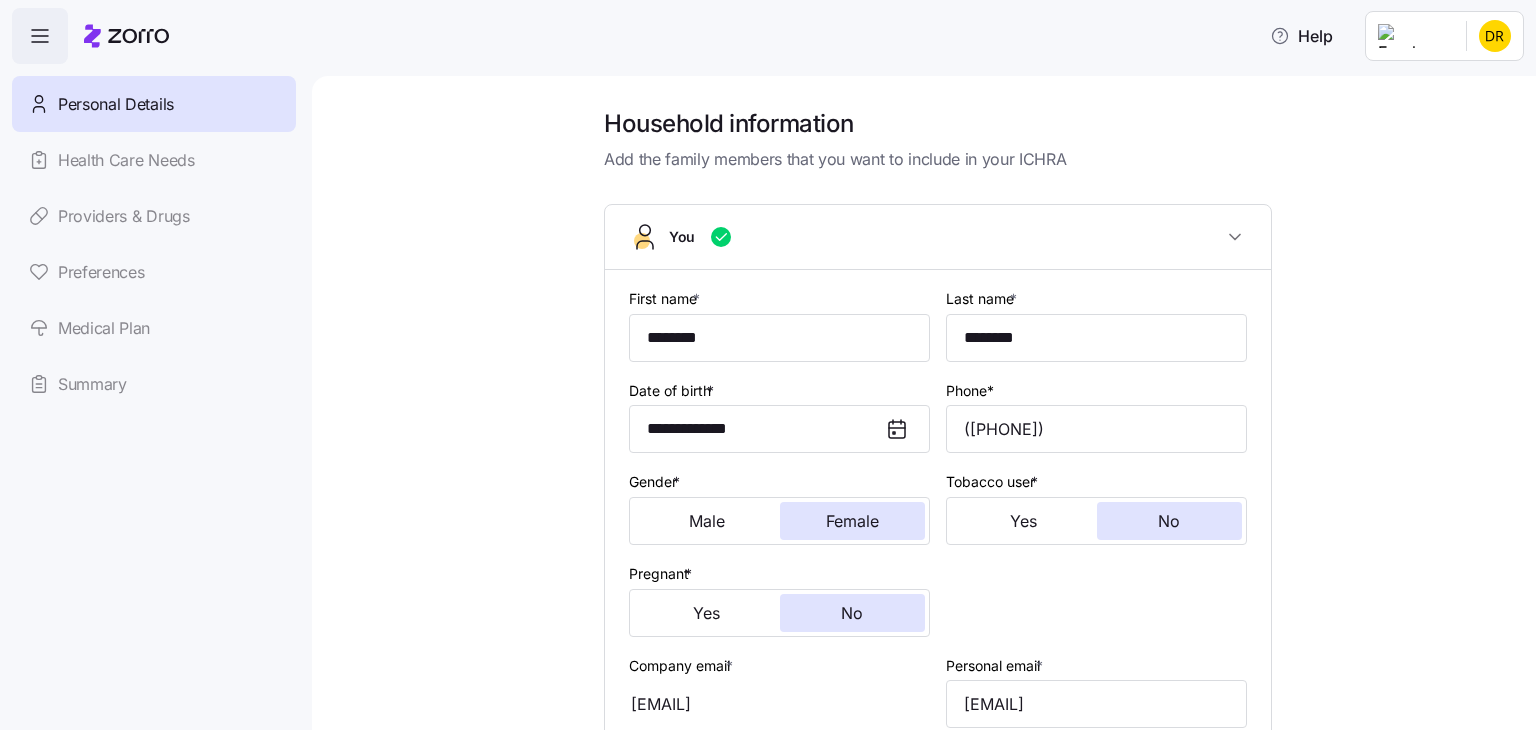 click on "Household information Add the family members that you want to include in your ICHRA You First name * ******** Last name * ******** Date of birth * [DATE] Phone* ([AREA_CODE]) [PHONE] Gender * Male Female Tobacco user * Yes No Pregnant * Yes No Company email * [EMAIL] Personal email * [EMAIL] Residential address * [ADDRESS] Mailing address is the same as residential address SSN * Citizenship status * US citizen Marital status * Single Add spouse / domestic partner Add dependent (under 26) Next" at bounding box center (938, 693) 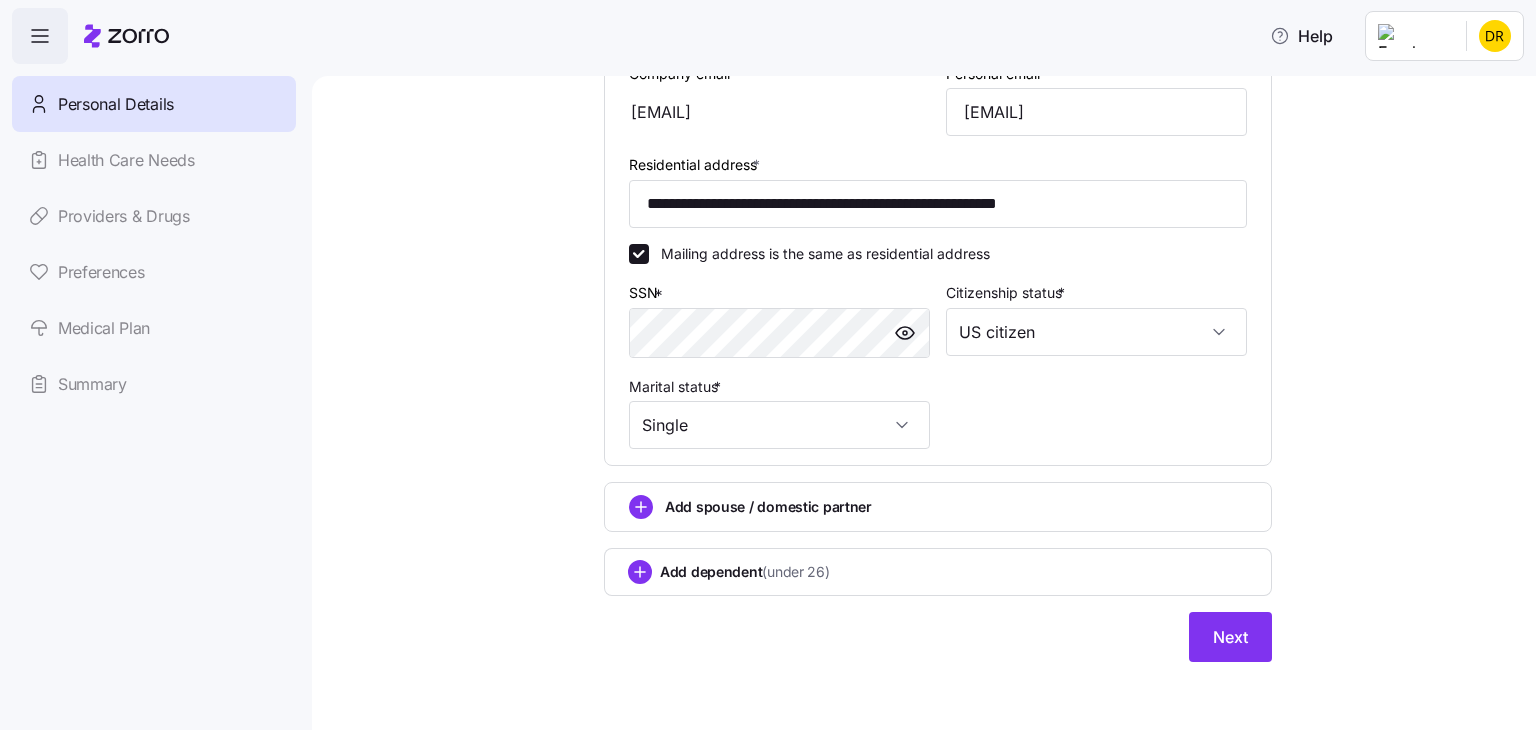 scroll, scrollTop: 592, scrollLeft: 0, axis: vertical 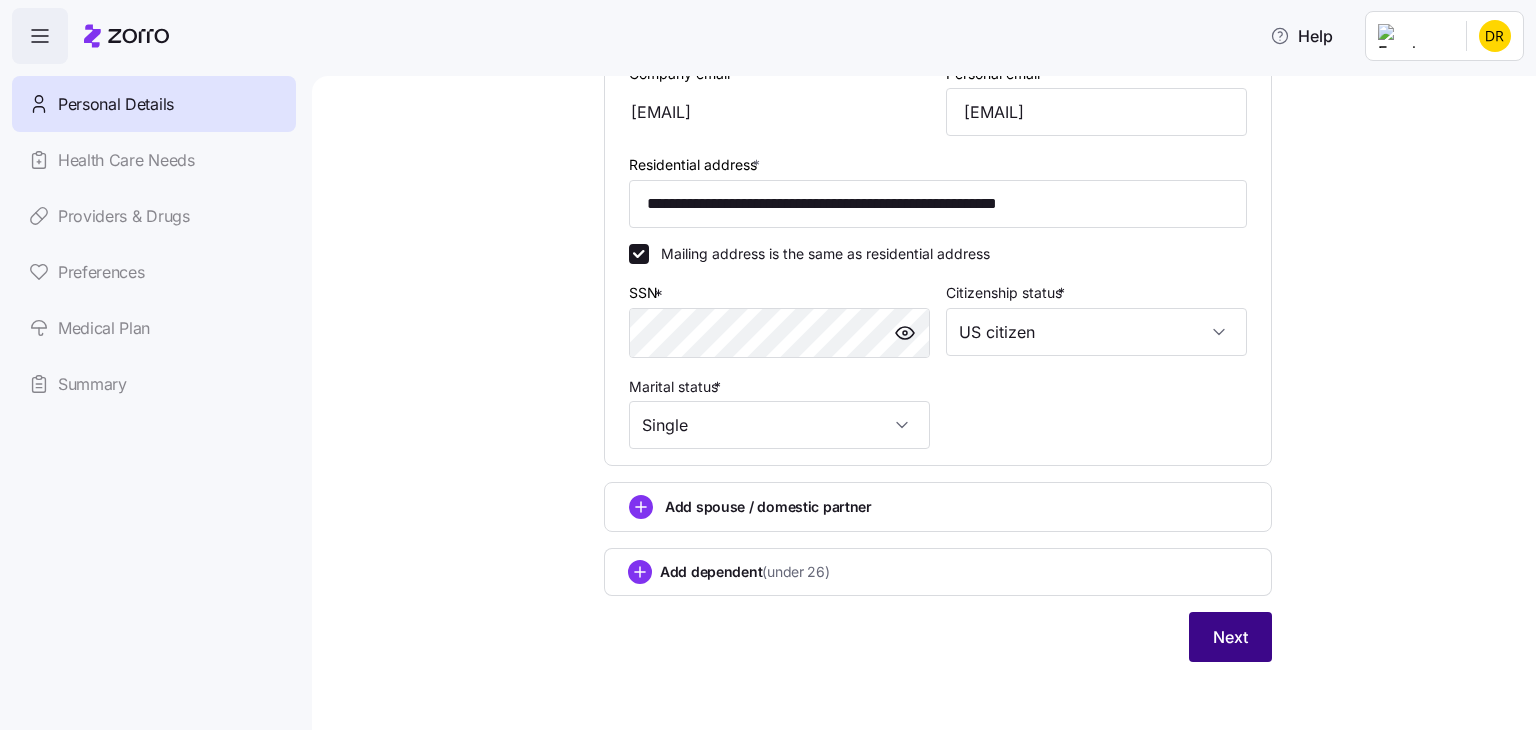 click on "Next" at bounding box center [1230, 637] 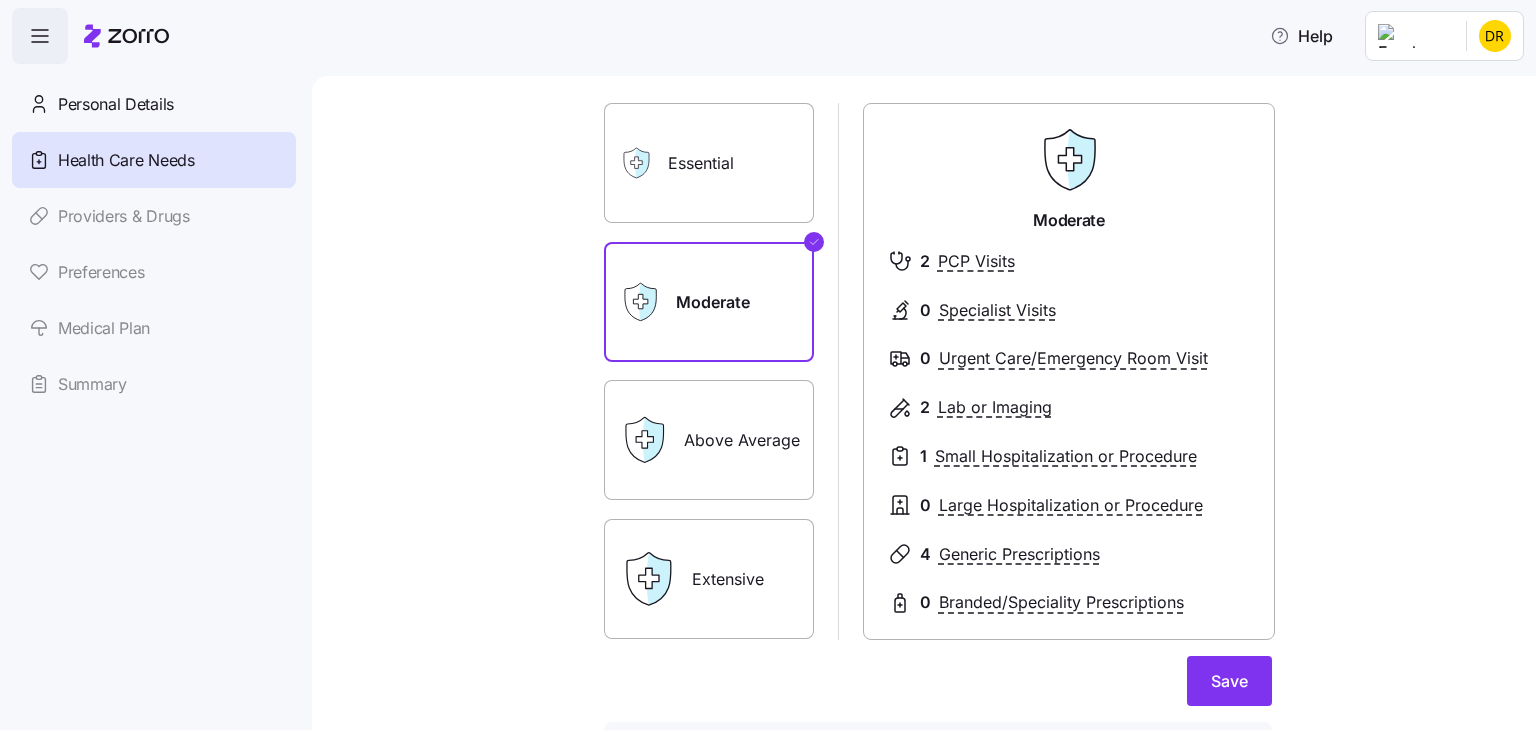 scroll, scrollTop: 120, scrollLeft: 0, axis: vertical 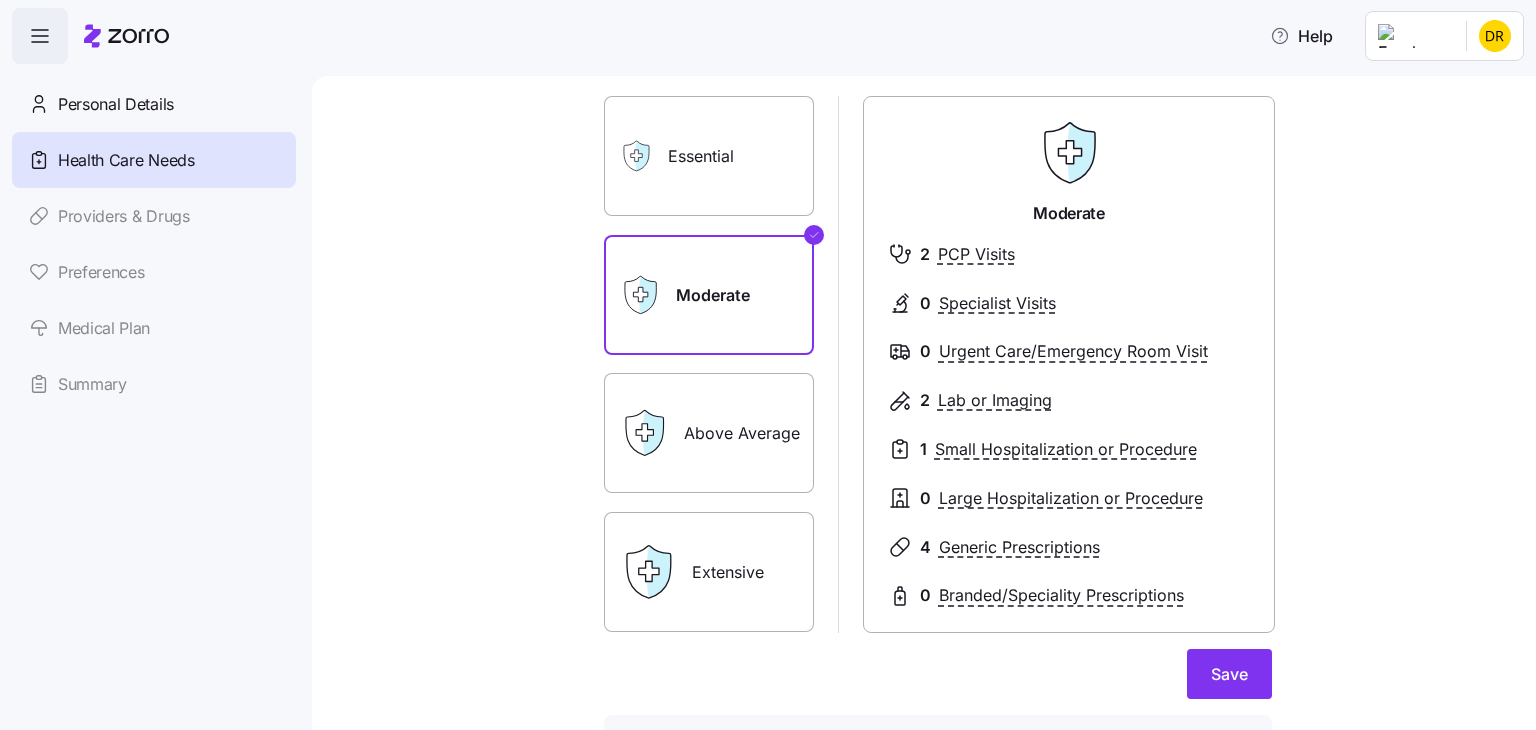 click on "Essential" at bounding box center [709, 156] 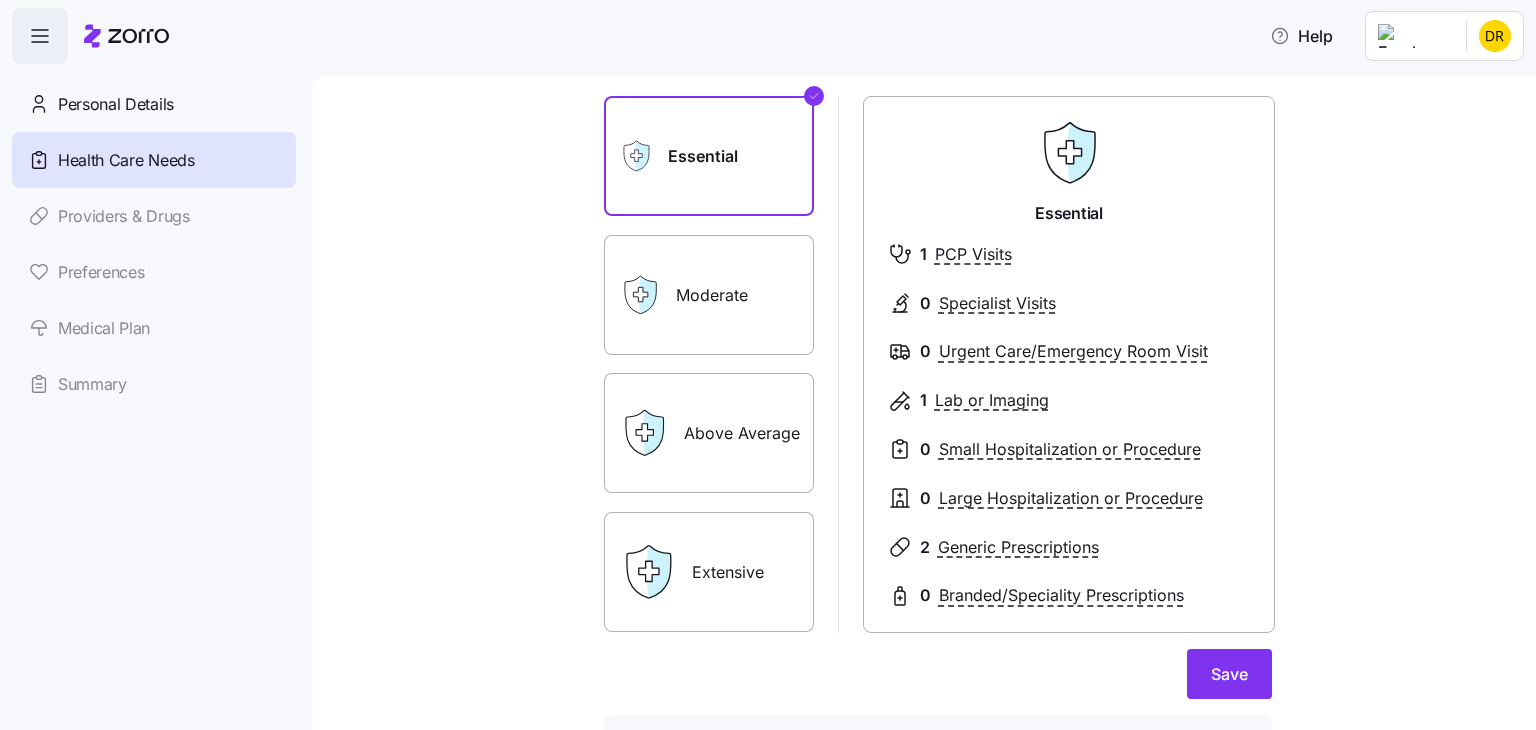 click on "Above Average" at bounding box center [709, 433] 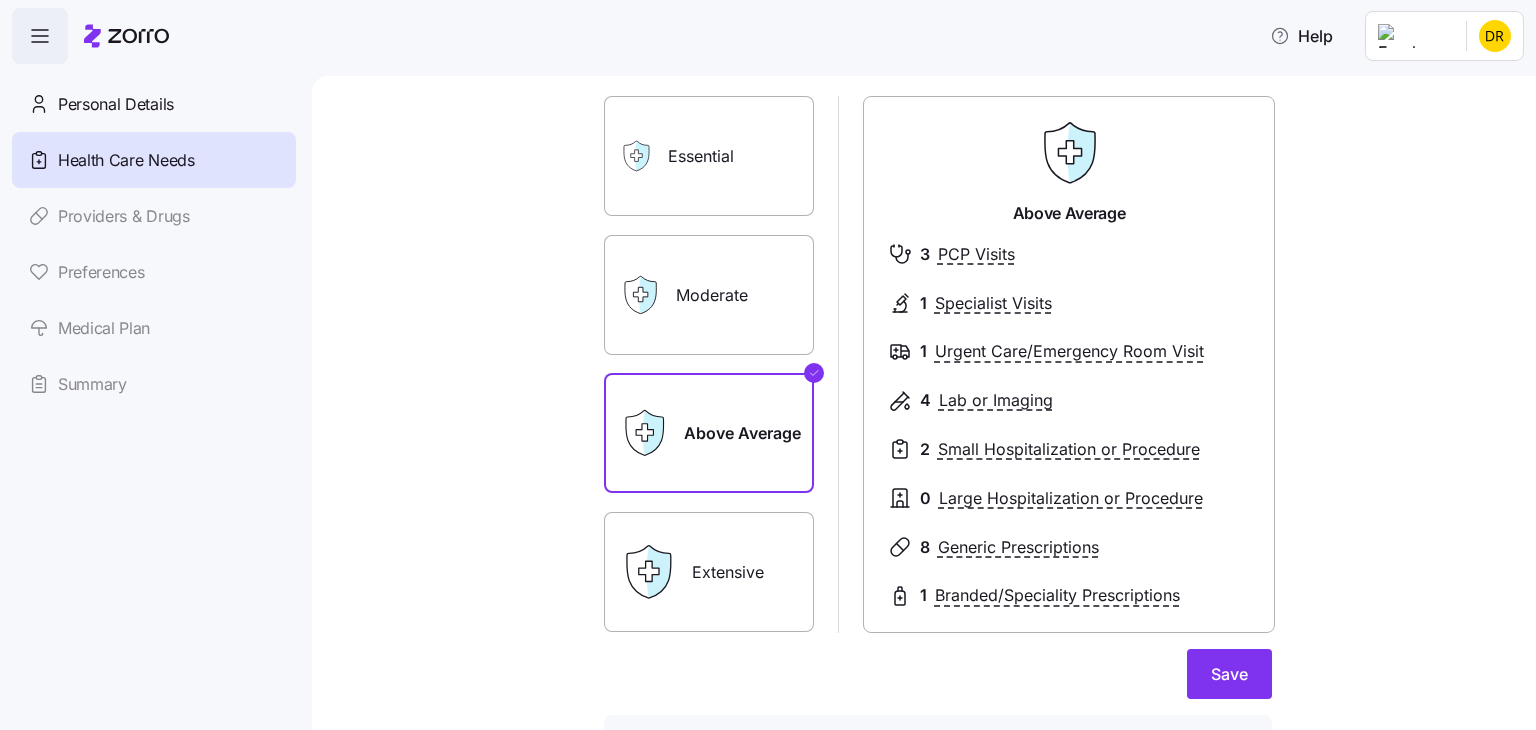 click on "Extensive" at bounding box center (709, 572) 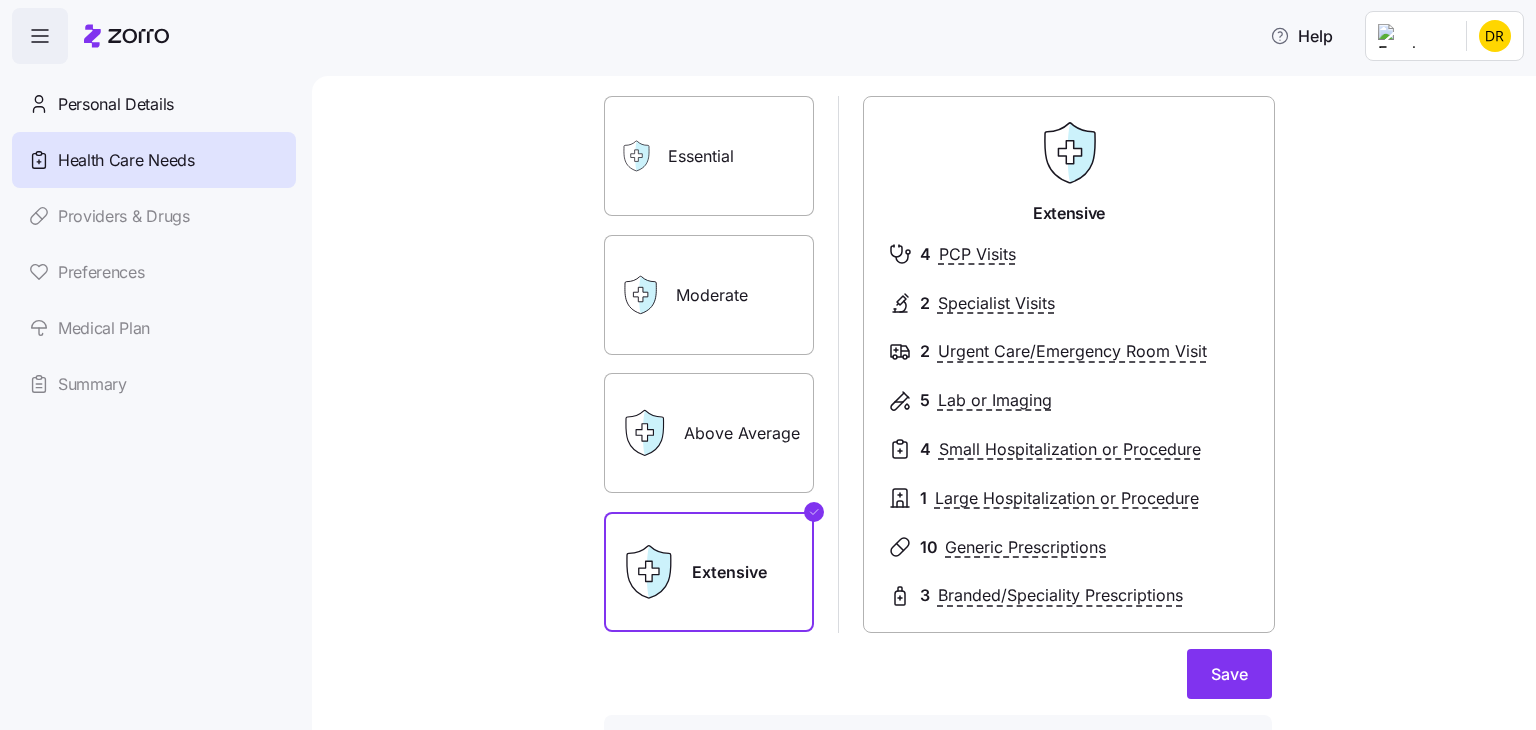 click on "Above Average" at bounding box center [709, 433] 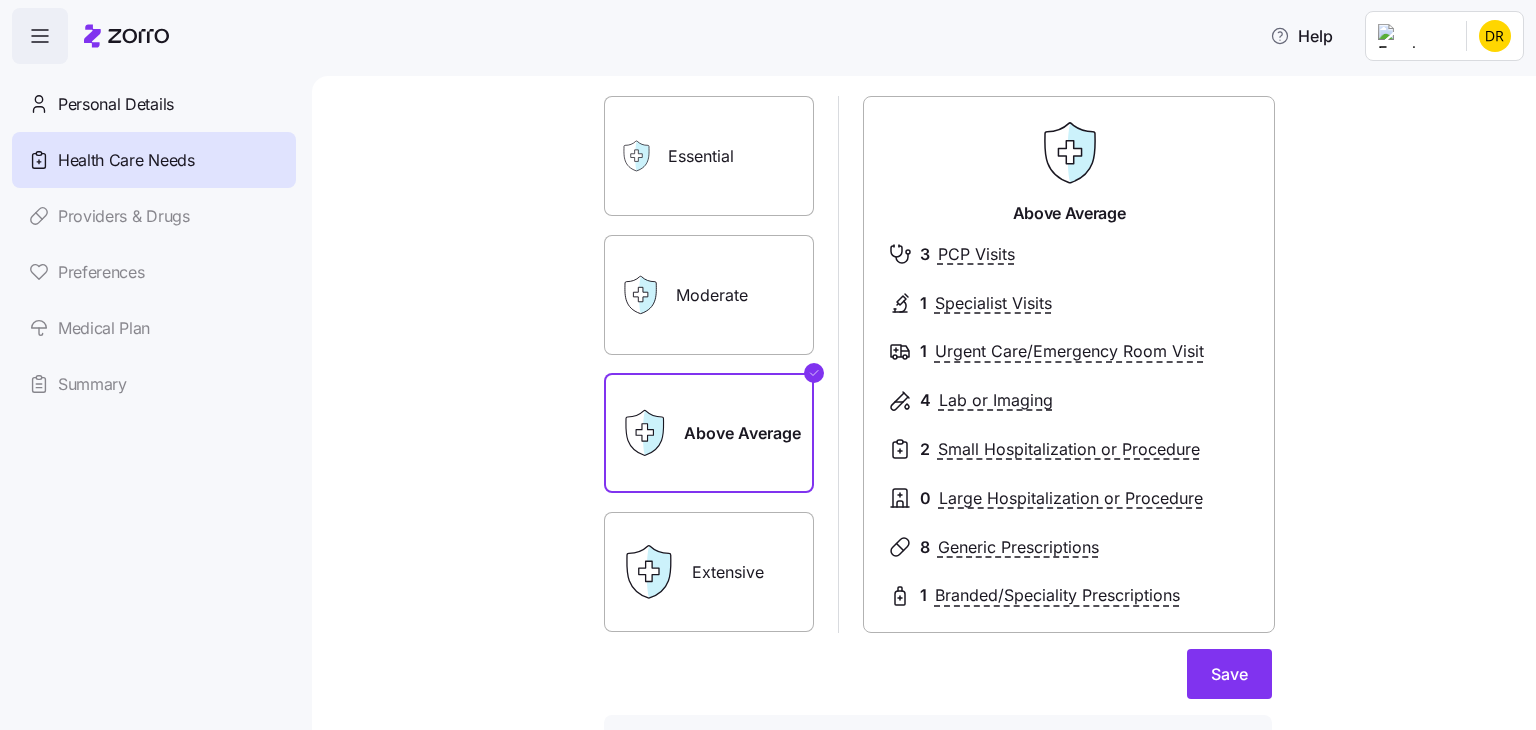 click on "Extensive" at bounding box center [709, 572] 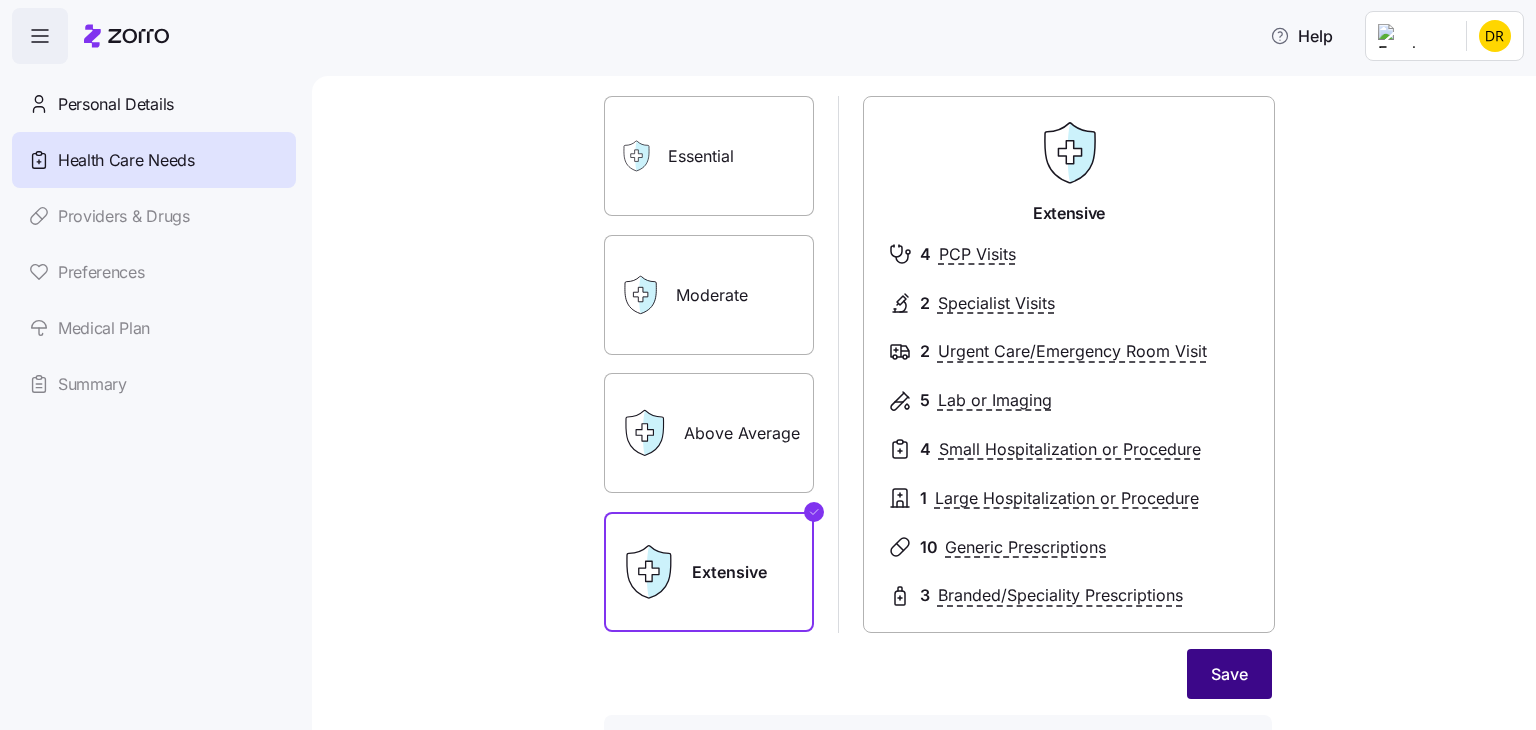 click on "Save" at bounding box center [1229, 674] 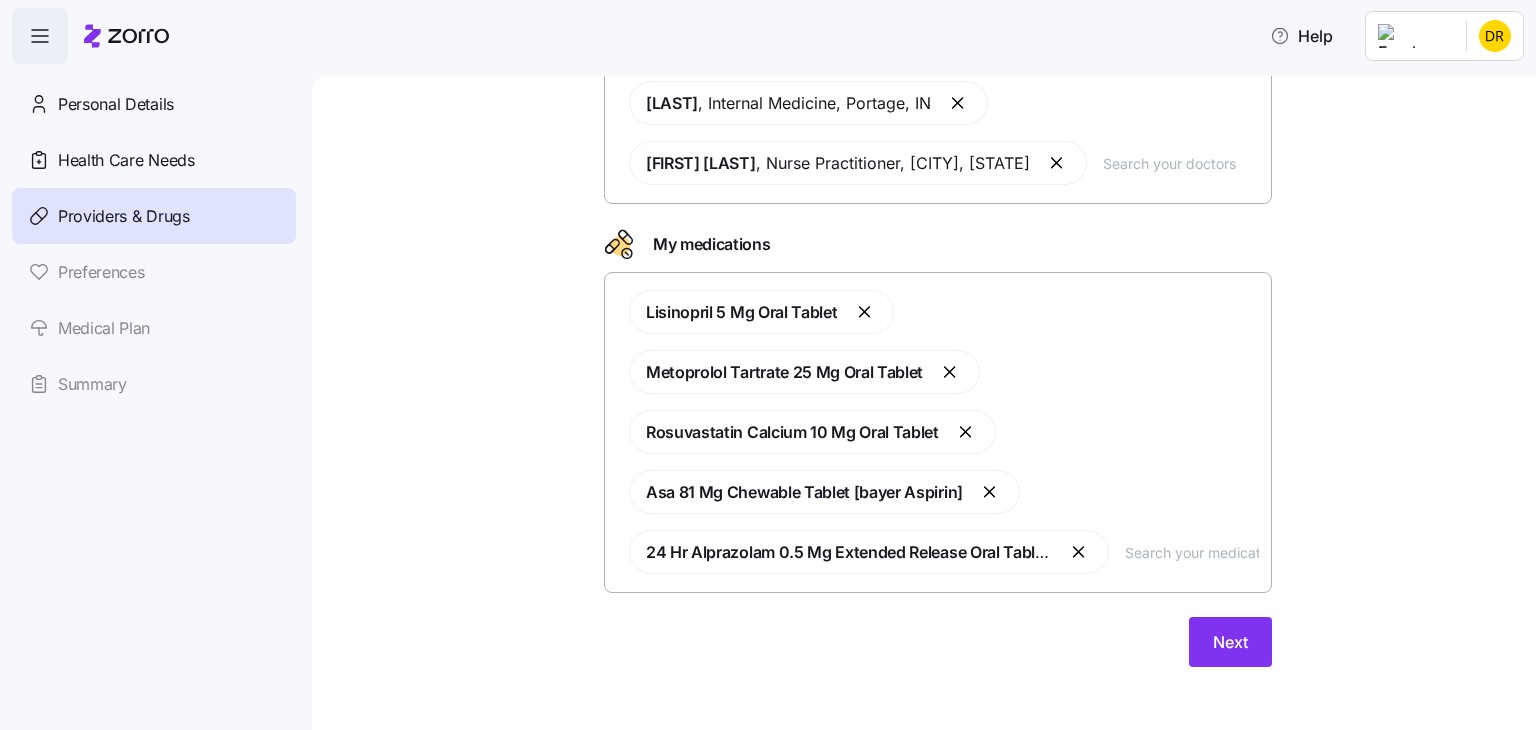 scroll, scrollTop: 185, scrollLeft: 0, axis: vertical 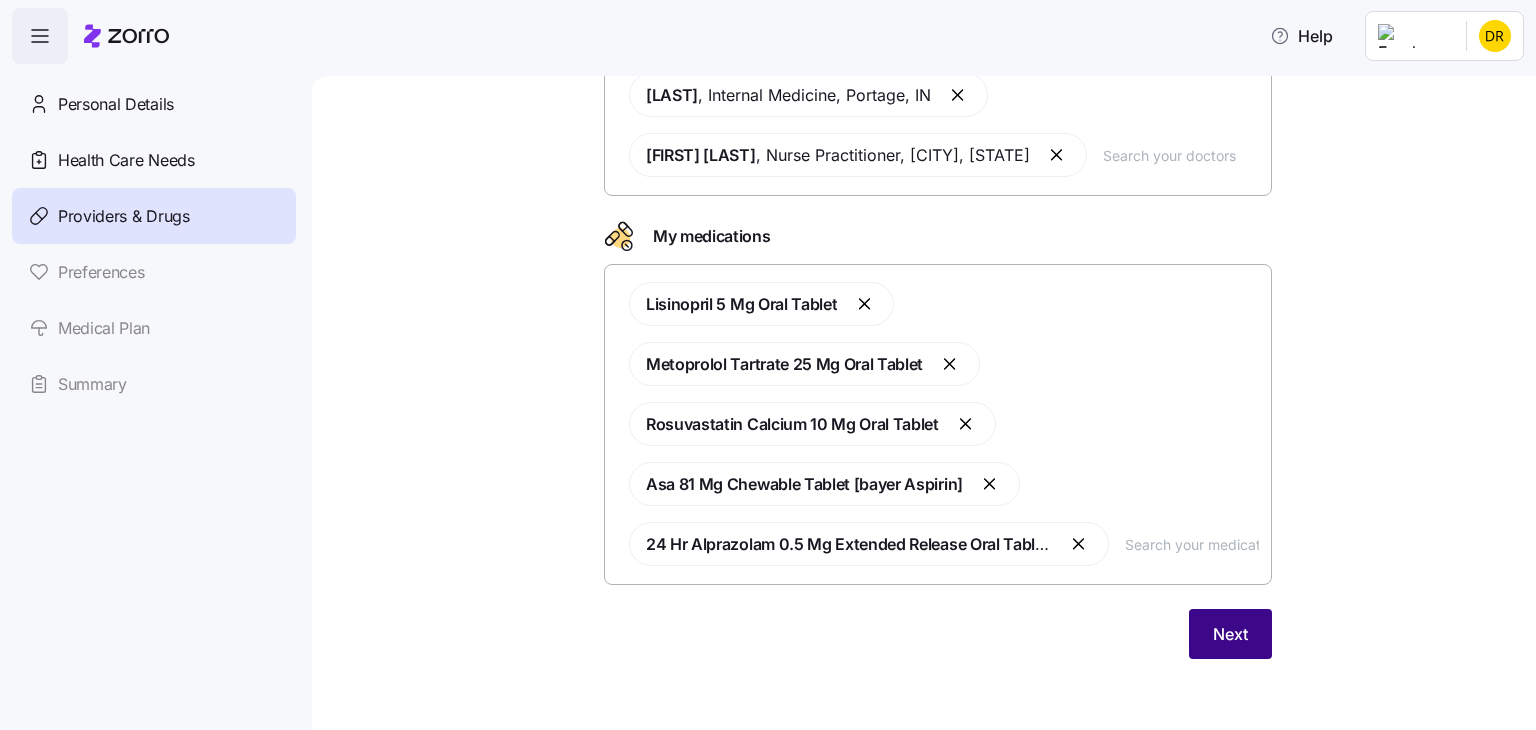 click on "Next" at bounding box center (1230, 634) 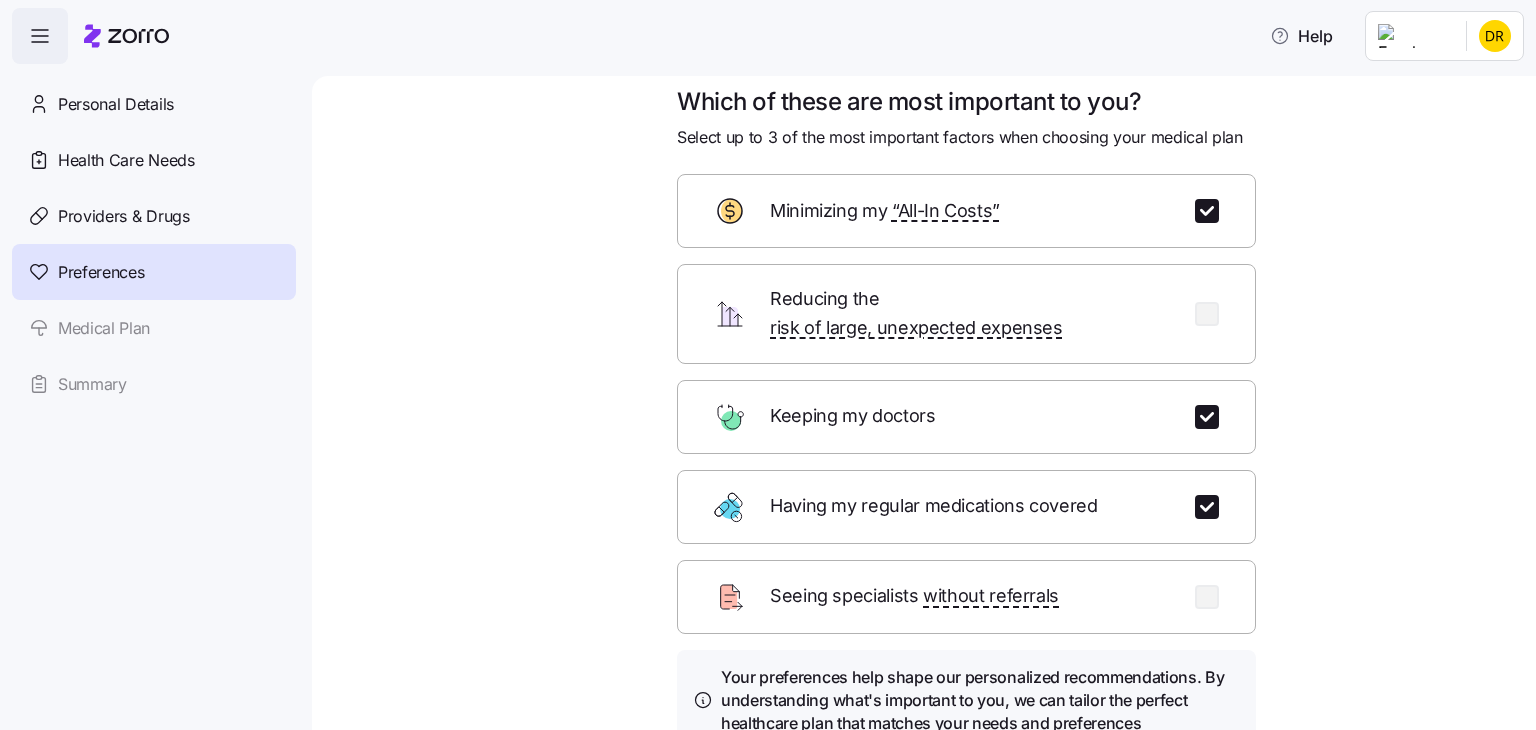 scroll, scrollTop: 0, scrollLeft: 0, axis: both 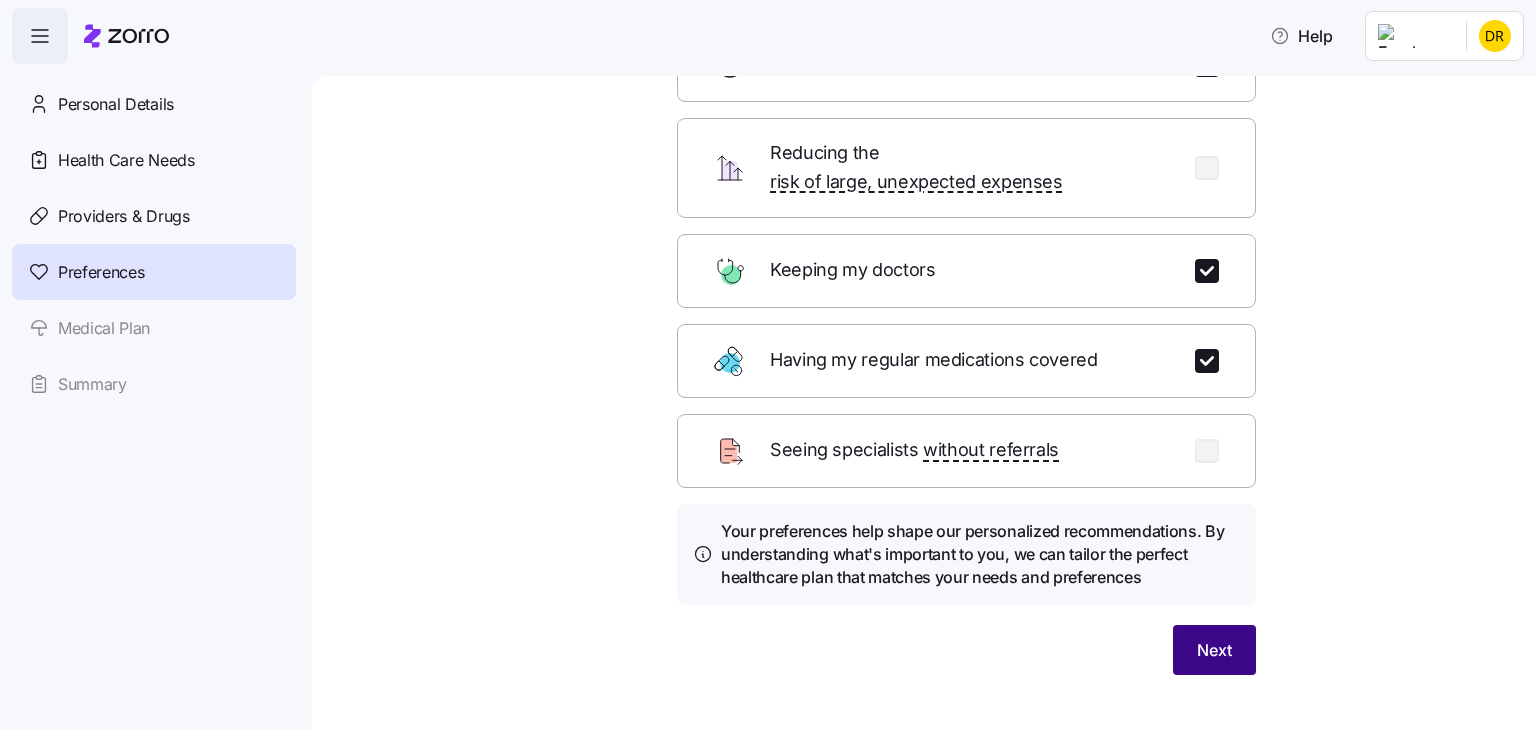 click on "Next" at bounding box center (1214, 650) 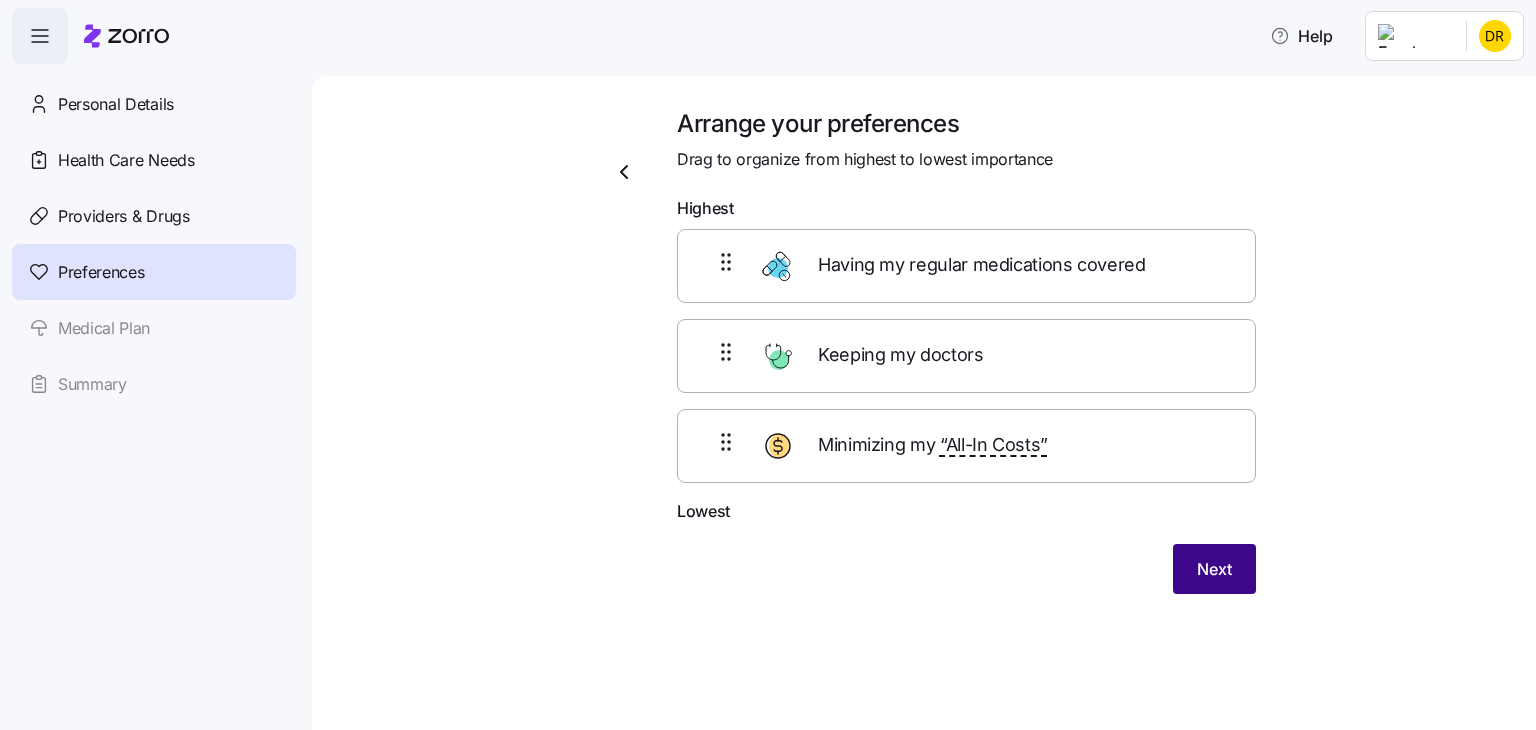 scroll, scrollTop: 0, scrollLeft: 0, axis: both 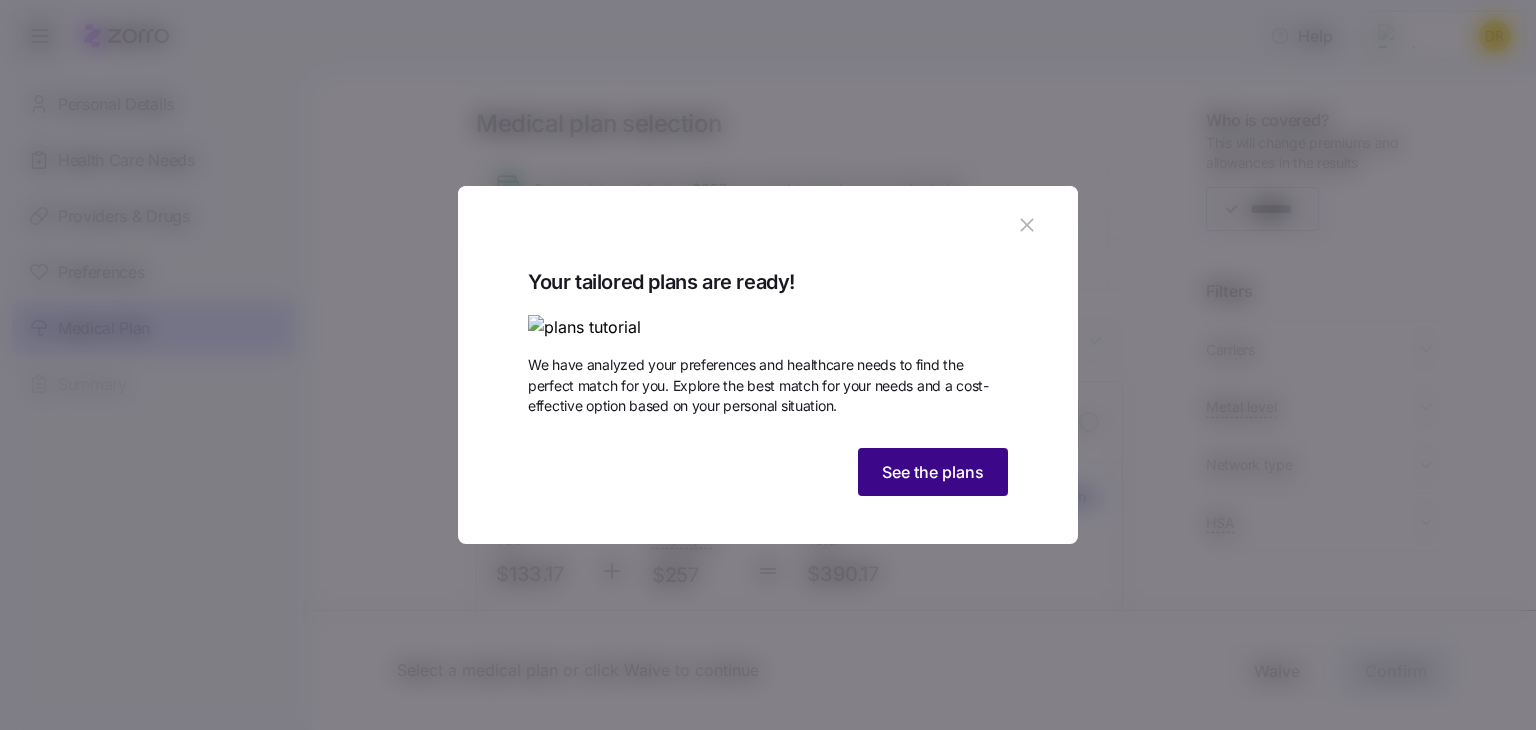 click on "See the plans" at bounding box center (933, 472) 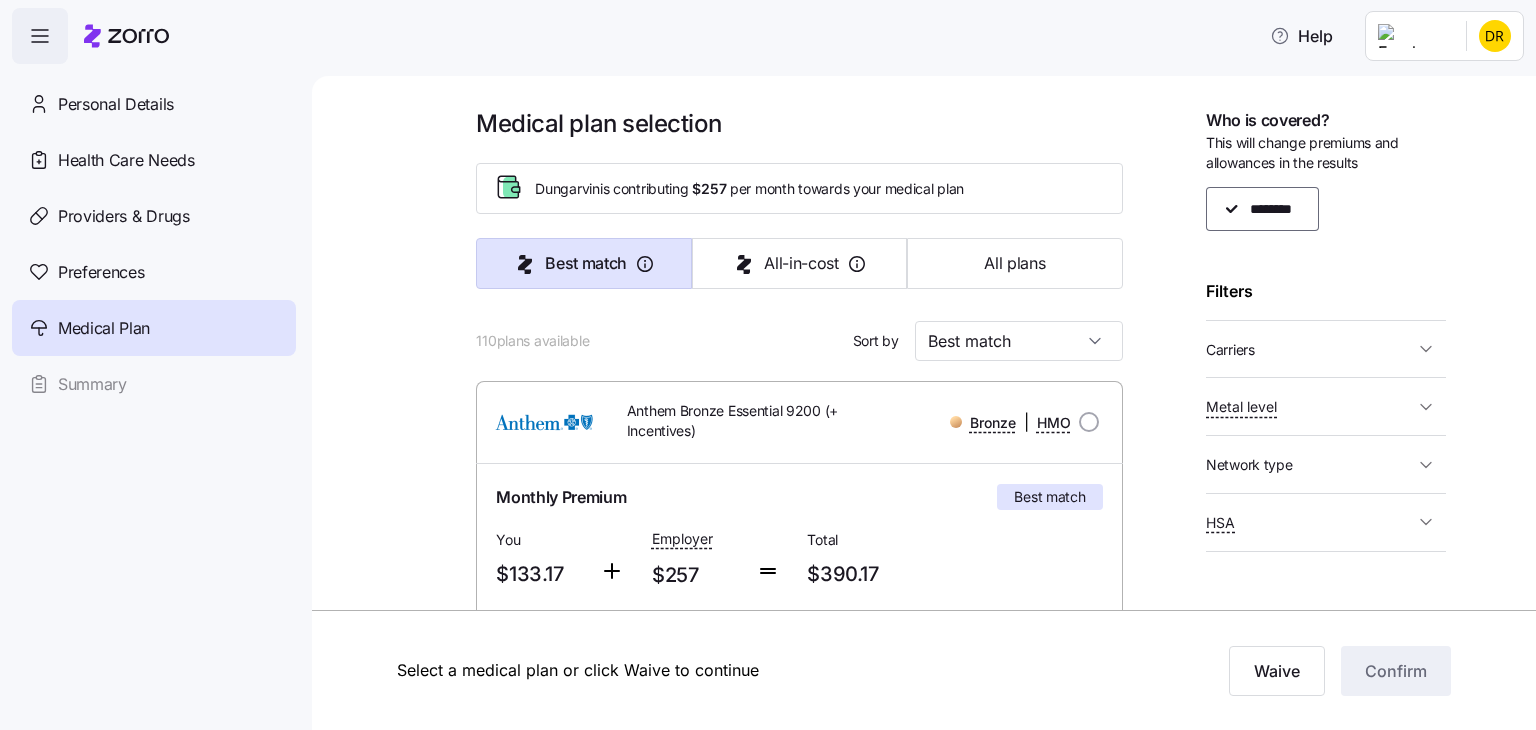 click on "Medical plan selection Dungarvin is contributing $257 per month towards your medical plan Best match All-in-cost All plans 110 plans available Sort by Best match Anthem Bronze Essential 9200 (+ Incentives) Bronze | HMO Monthly Premium Best match You $133.17 Employer $257 Total $390.17 Plan Information Deductible $9,200 Max-out-of-pocket $9,200 All-In-Cost $$ $$ Not HSA eligible Referral-free [FIRST] [LAST], [DATE], [NUMBER] [STREET] Apt [NUMBER], [CITY], [STATE]-[POSTAL_CODE], USA ; Who is covered: Me ; Employer contribution: up to $257 Medical Plan Anthem Bronze Essential 9200 (+ Incentives) Bronze | HMO Summary of benefits Select Best match Premium Total Premium $390.17 After allowance $133.17 Deductible Individual: Medical $9,200 Individual: Drug 0 Family: Medical $18,400 Family: Drug 0 Max Out of Pocket Individual: Medical $9,200 Individual: Drug 0 Family: Medical $18,400 Family: Drug 0 HSA Eligible HSA Eligible No Doctor visits Primary Care Specialist Urgent Care & Visits ID: 4" at bounding box center [938, 2155] 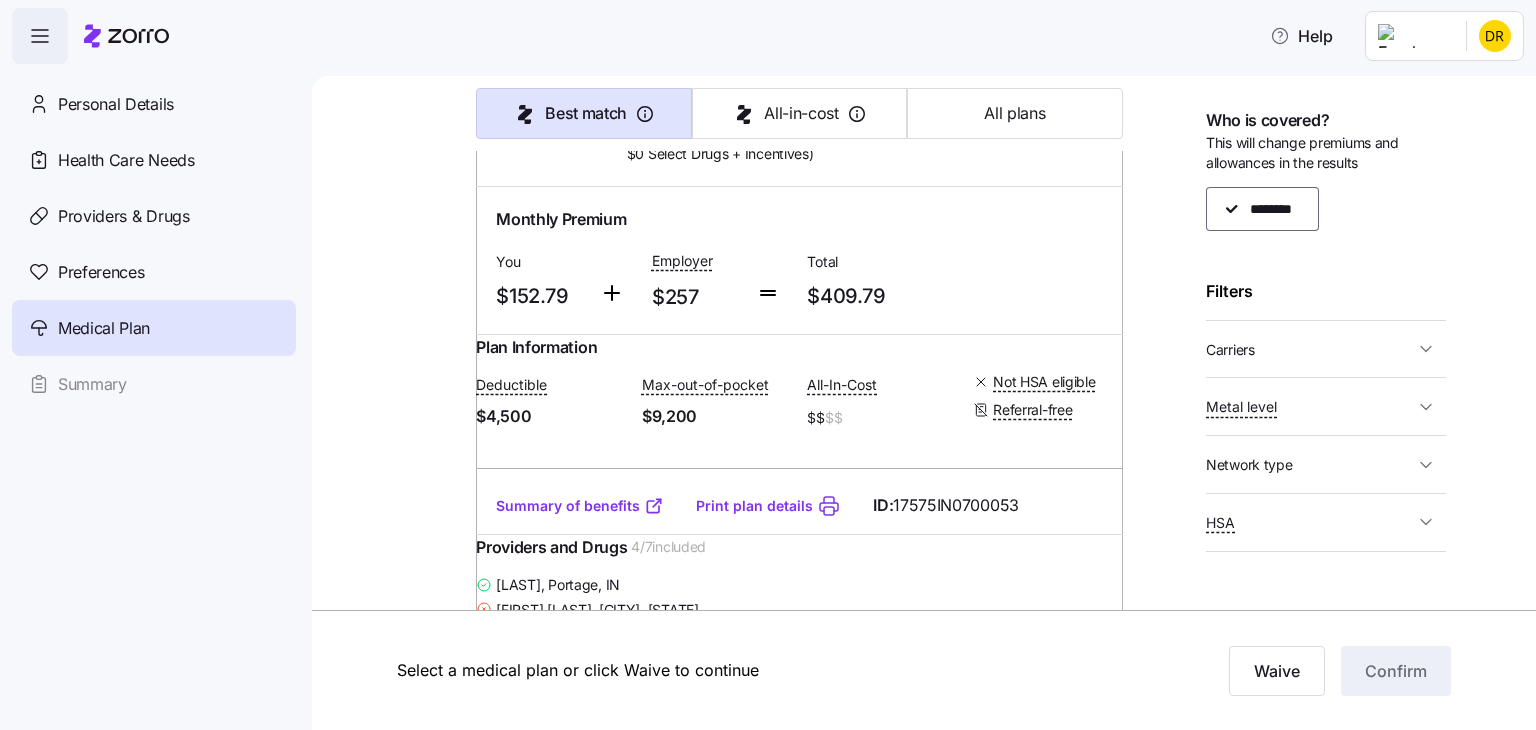 scroll, scrollTop: 2520, scrollLeft: 0, axis: vertical 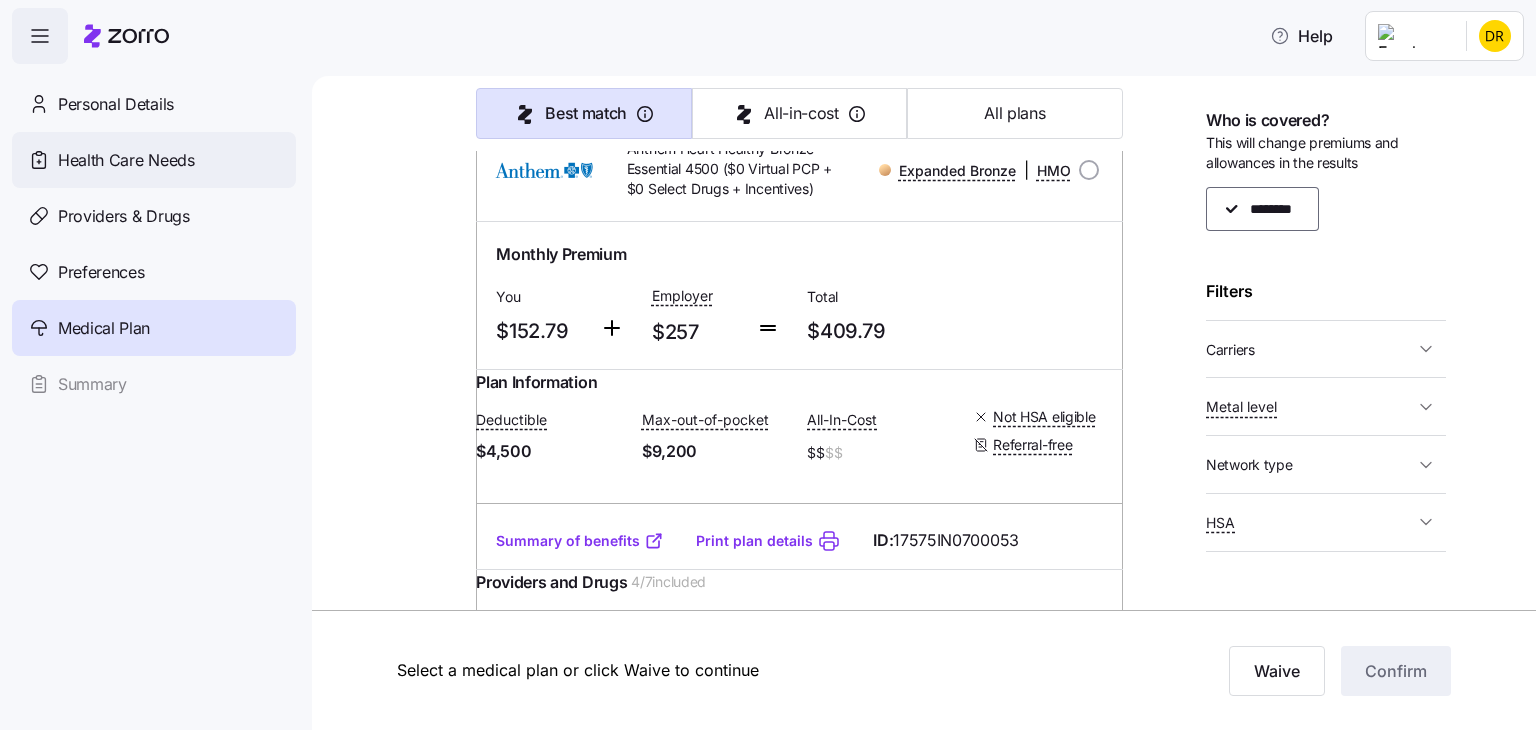click on "Health Care Needs" at bounding box center [126, 160] 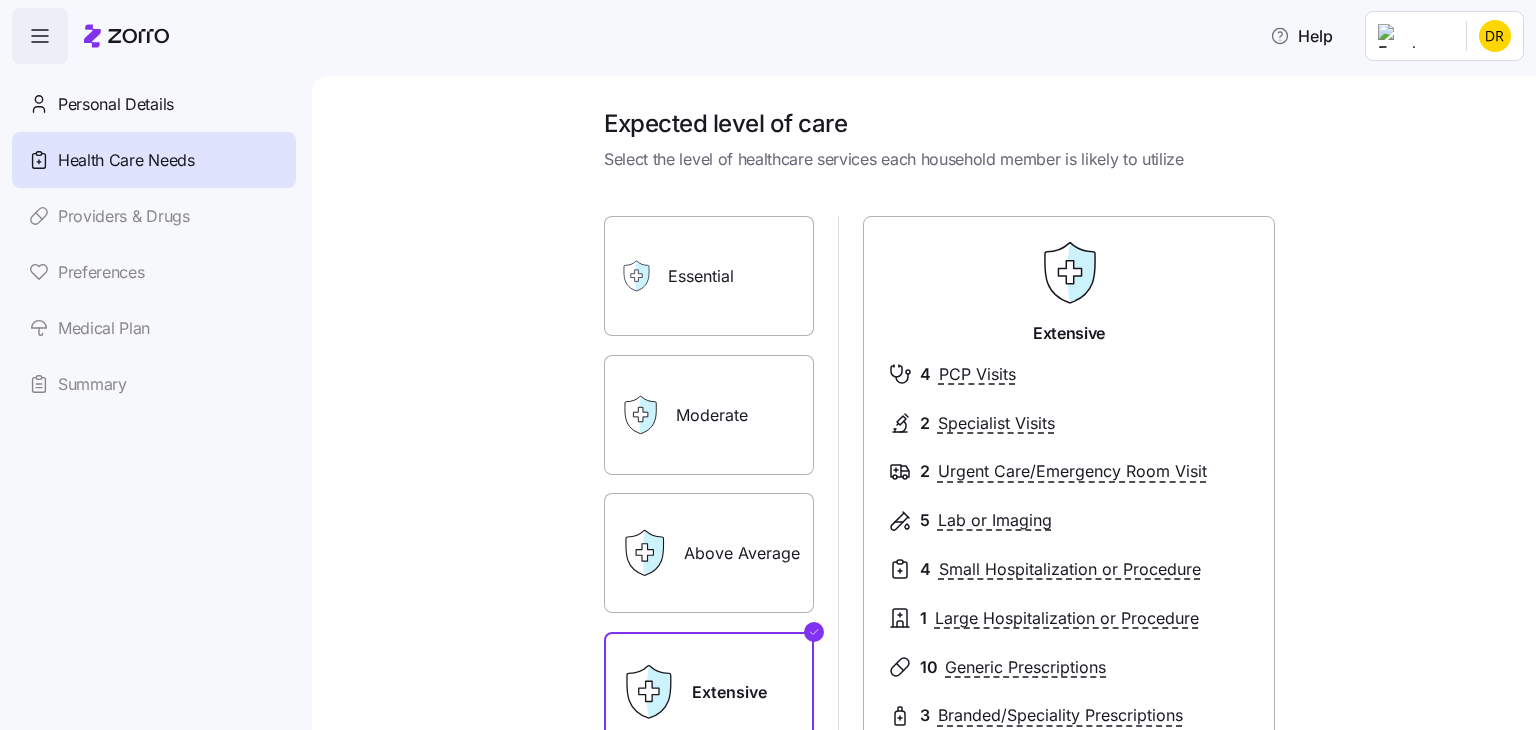 scroll, scrollTop: 5, scrollLeft: 0, axis: vertical 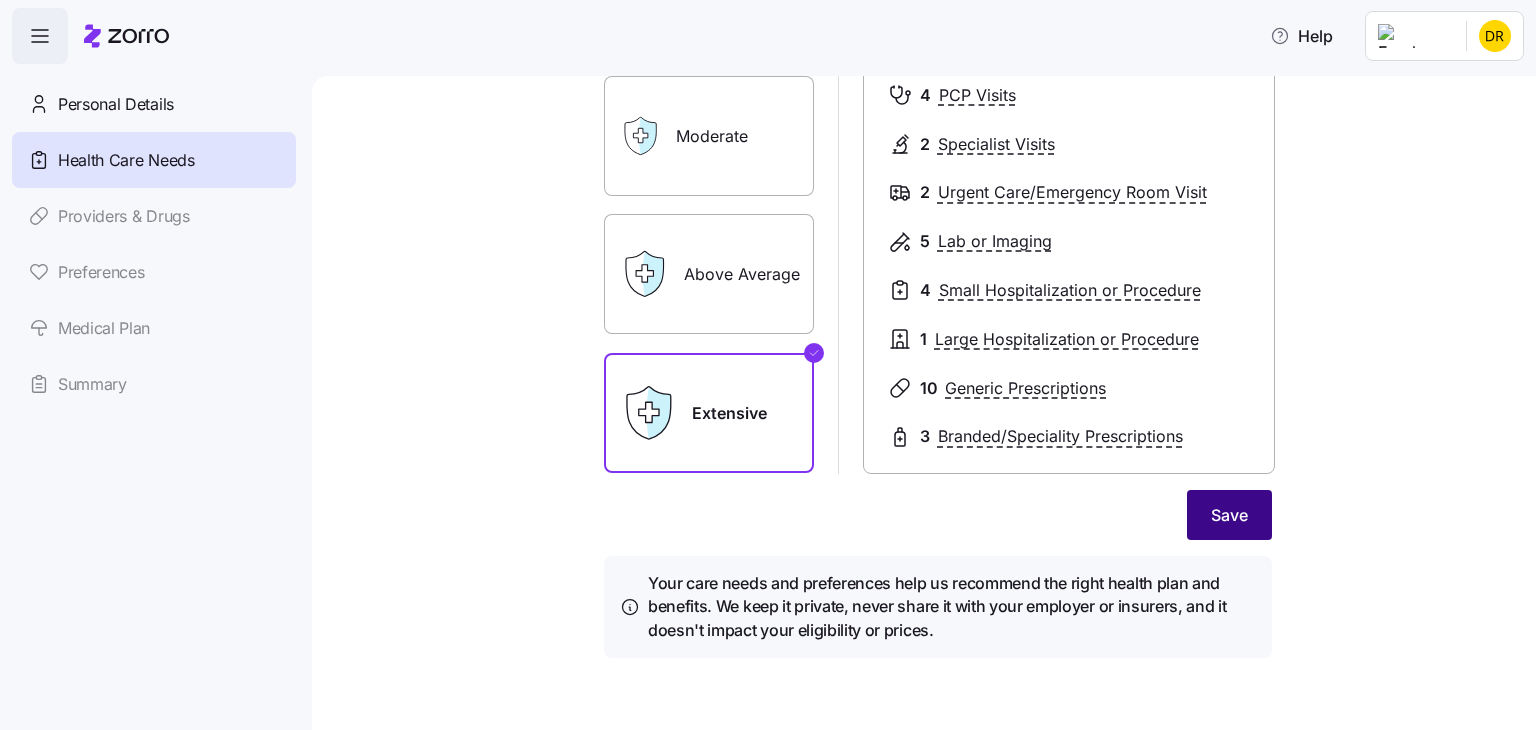 click on "Save" at bounding box center (1229, 515) 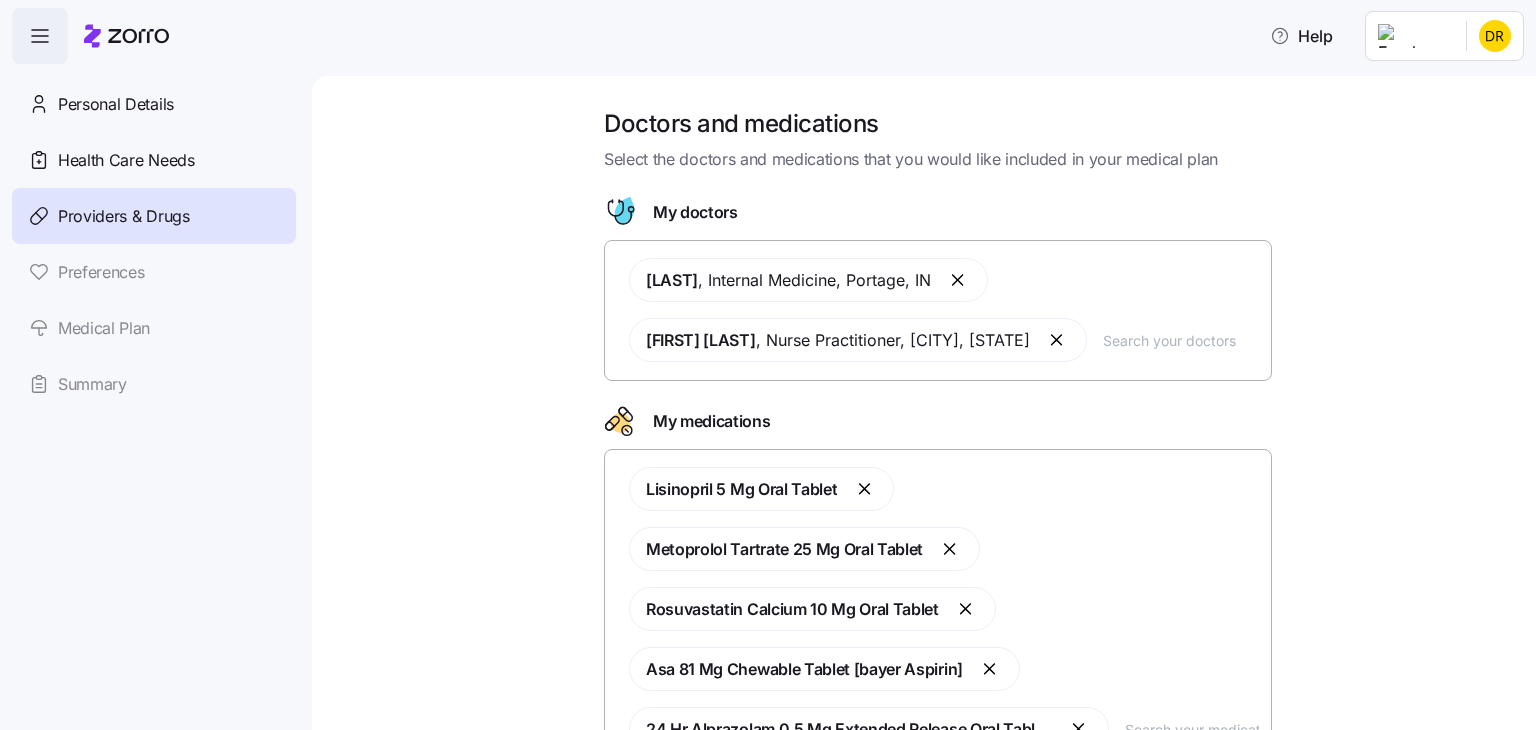 scroll, scrollTop: 185, scrollLeft: 0, axis: vertical 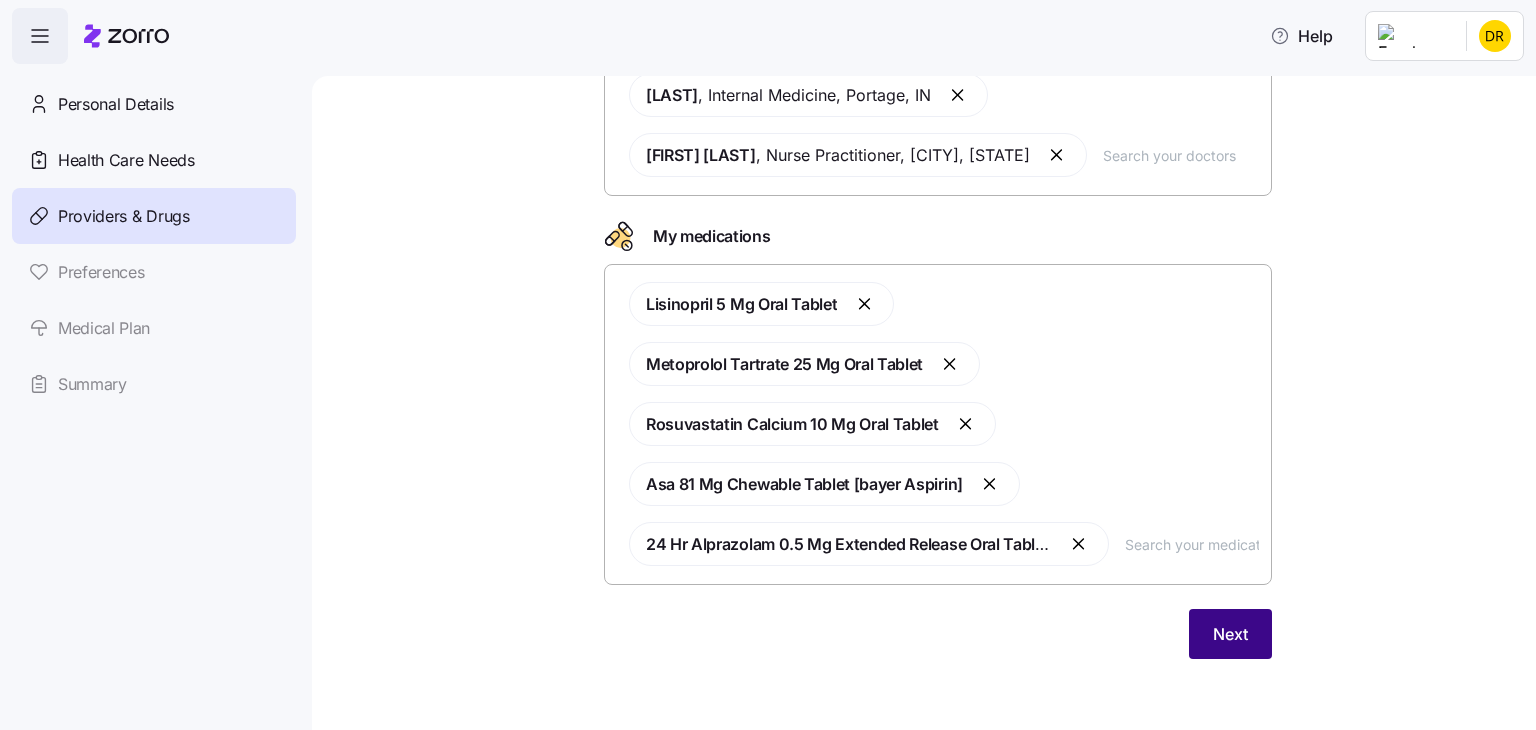 click on "Next" at bounding box center (1230, 634) 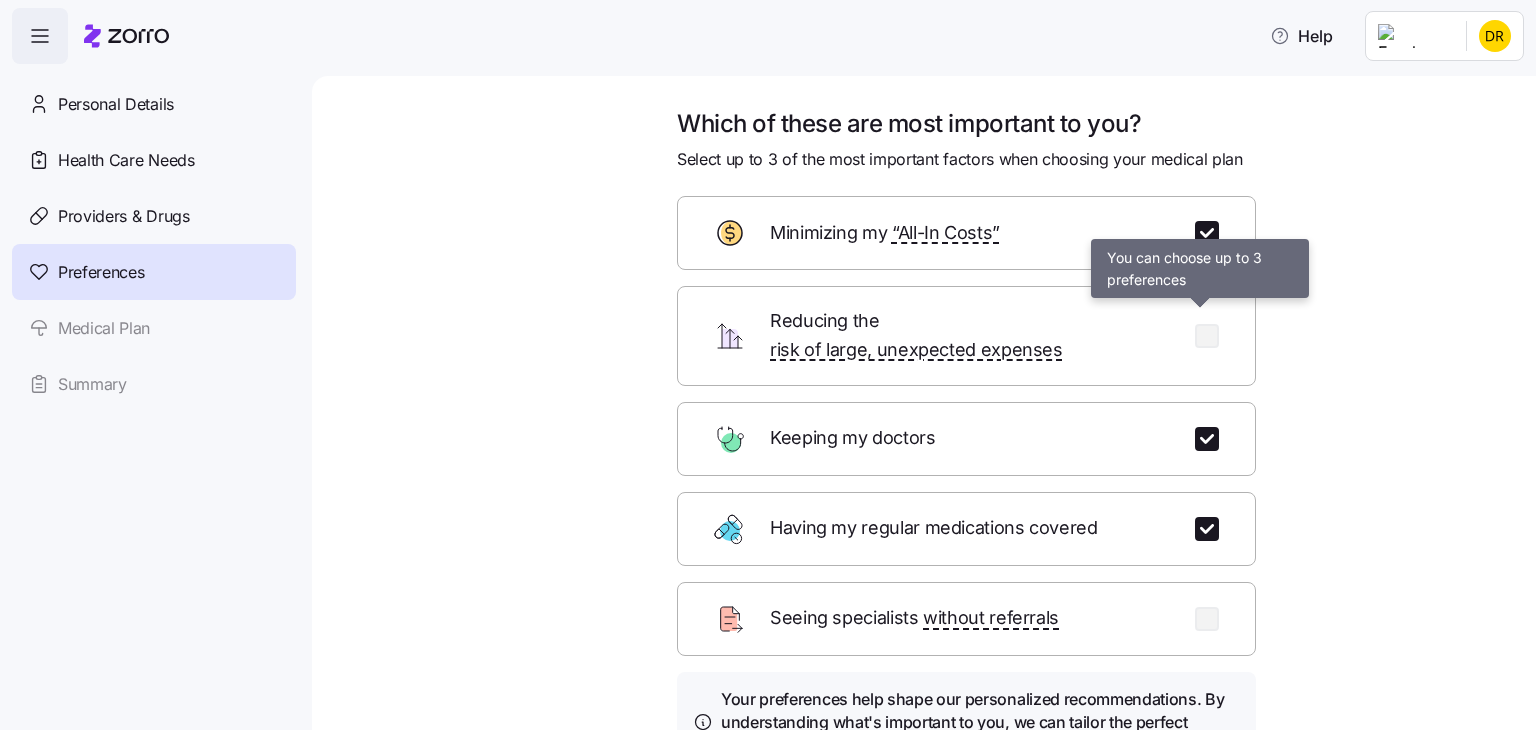 click at bounding box center (1207, 336) 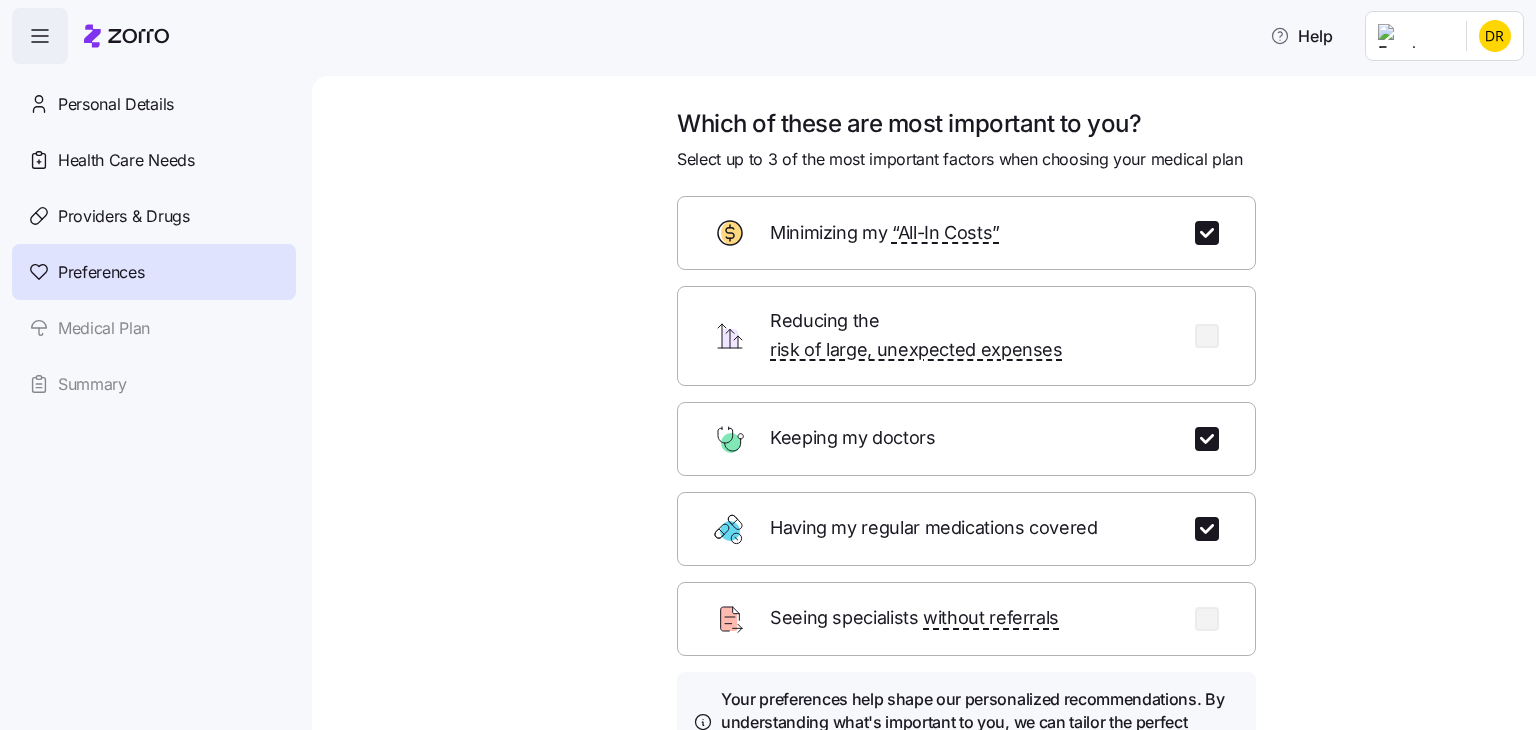 click at bounding box center [1207, 336] 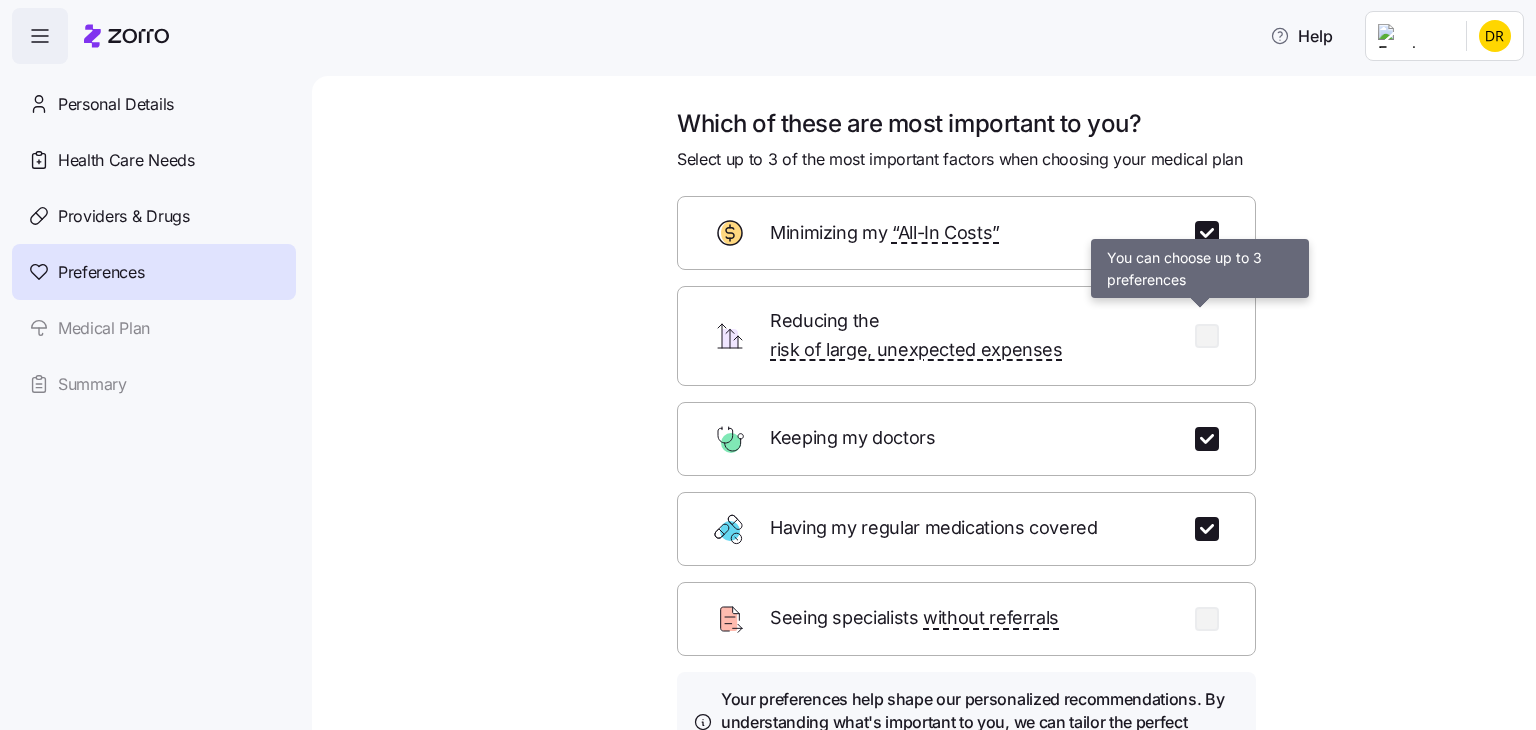 click at bounding box center [1207, 336] 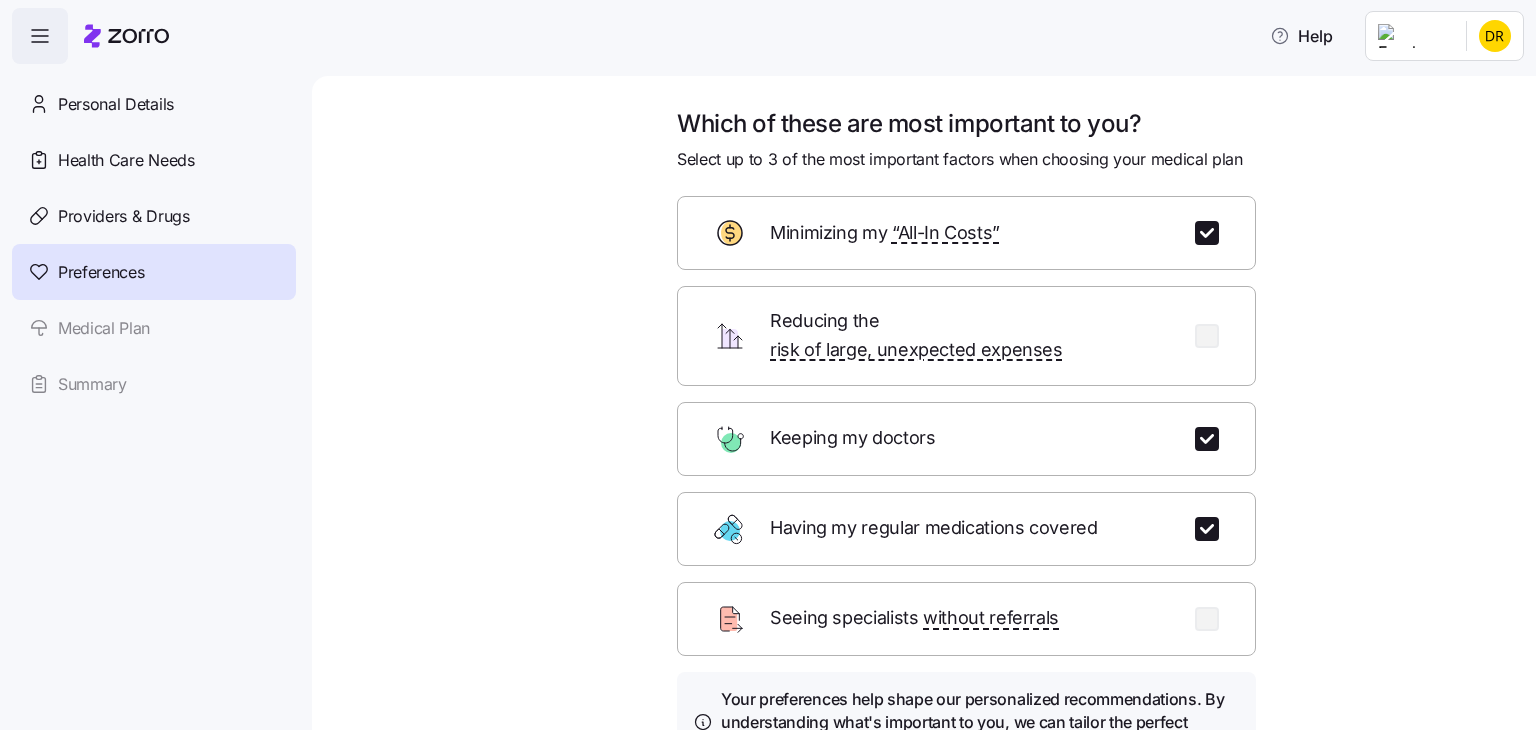 click at bounding box center [1207, 336] 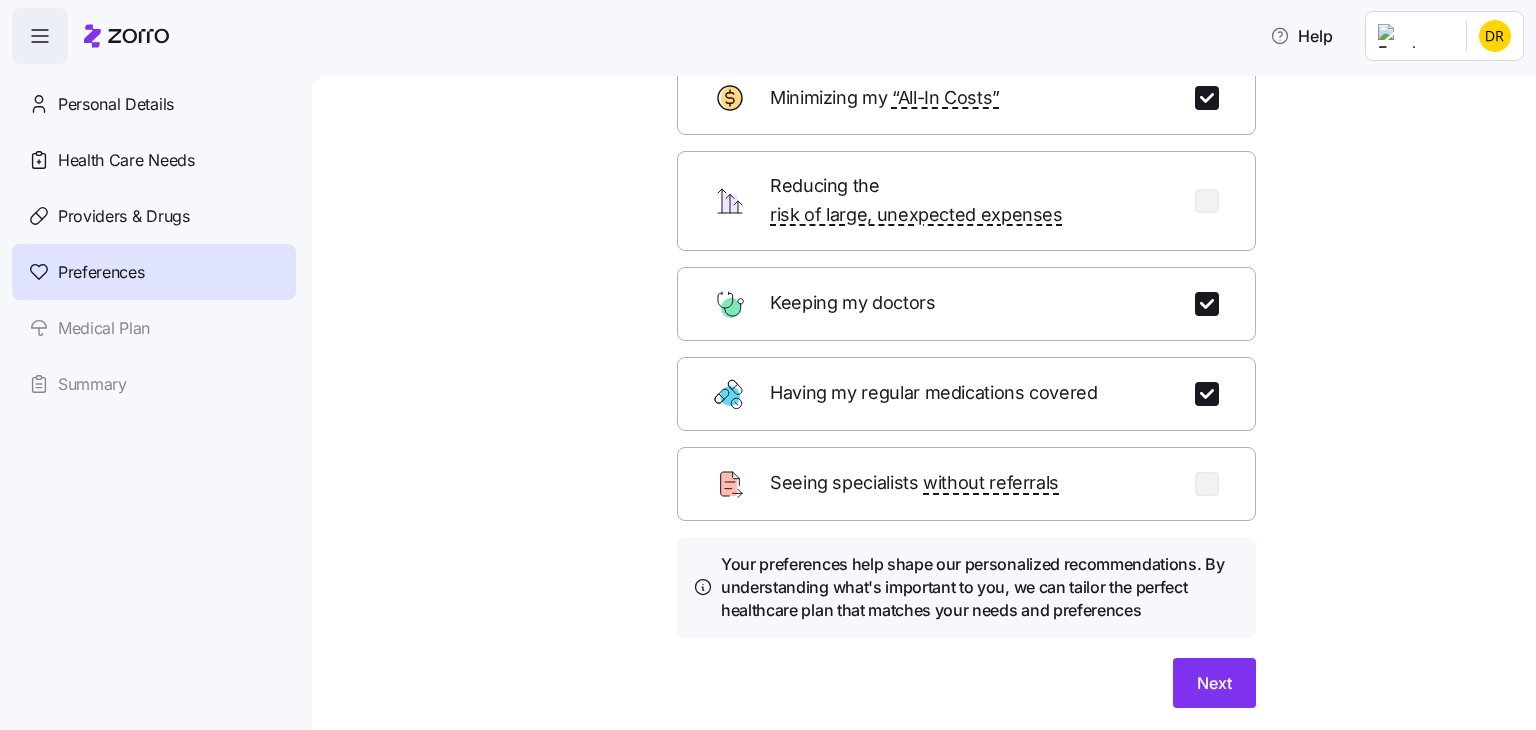 scroll, scrollTop: 160, scrollLeft: 0, axis: vertical 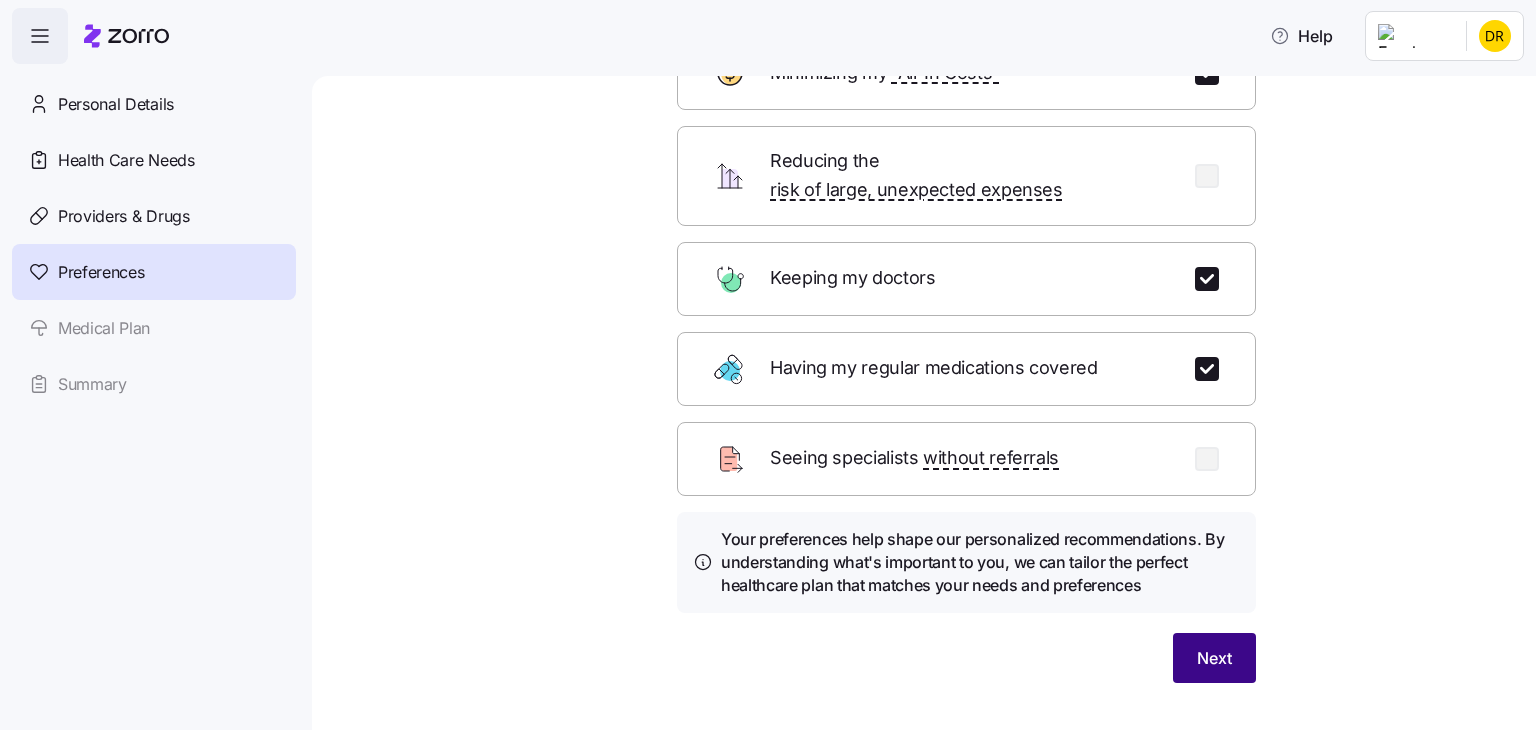 click on "Next" at bounding box center (1214, 658) 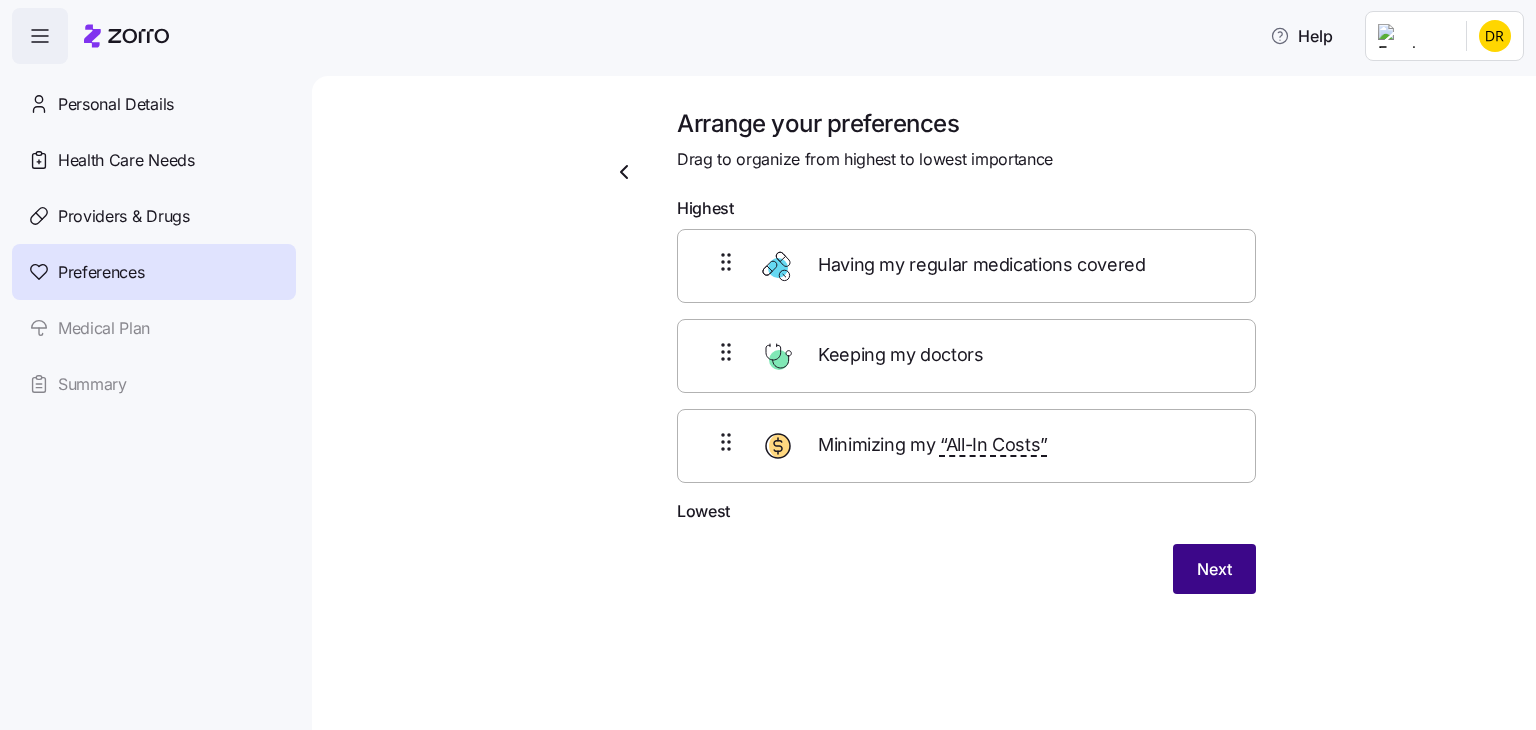 click on "Next" at bounding box center (1214, 569) 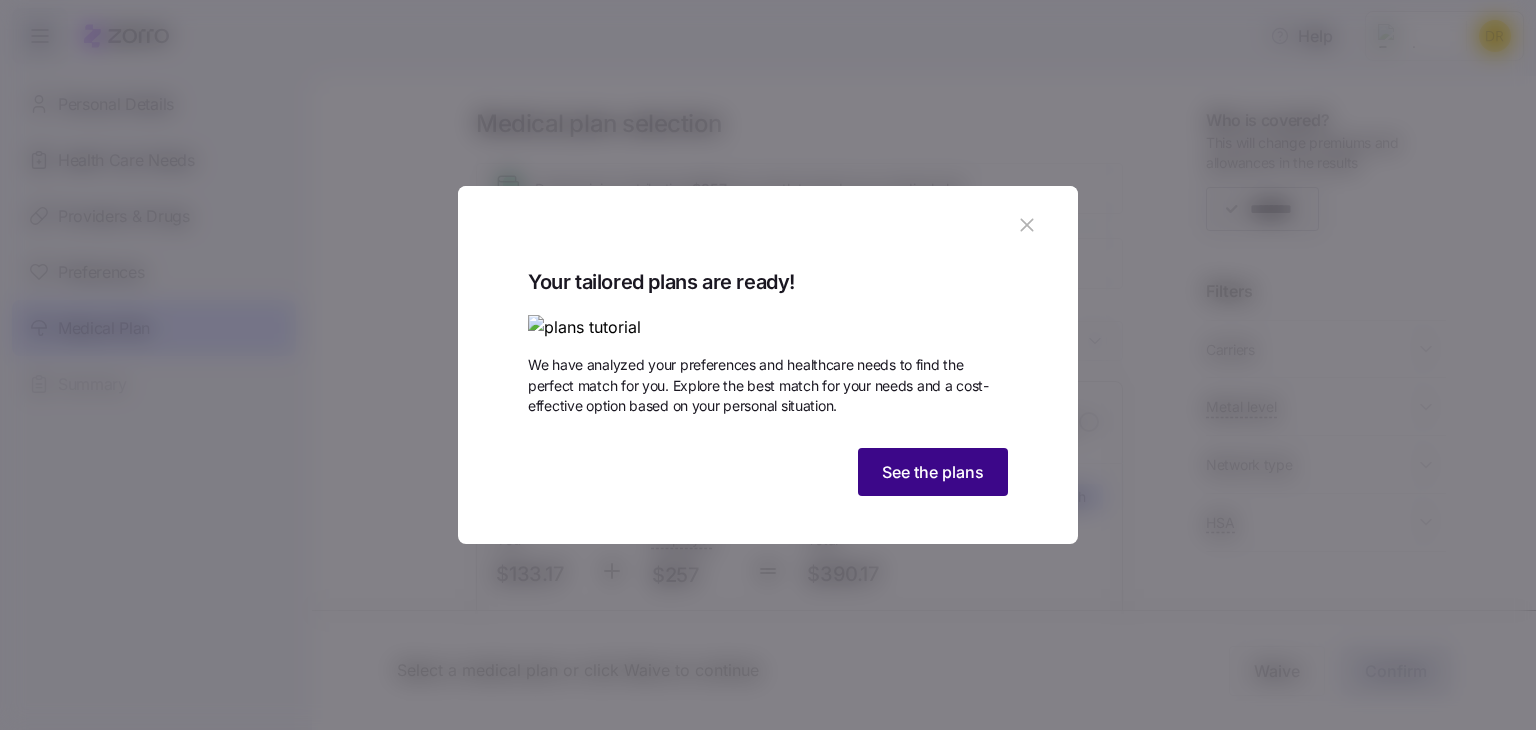 click on "See the plans" at bounding box center [933, 472] 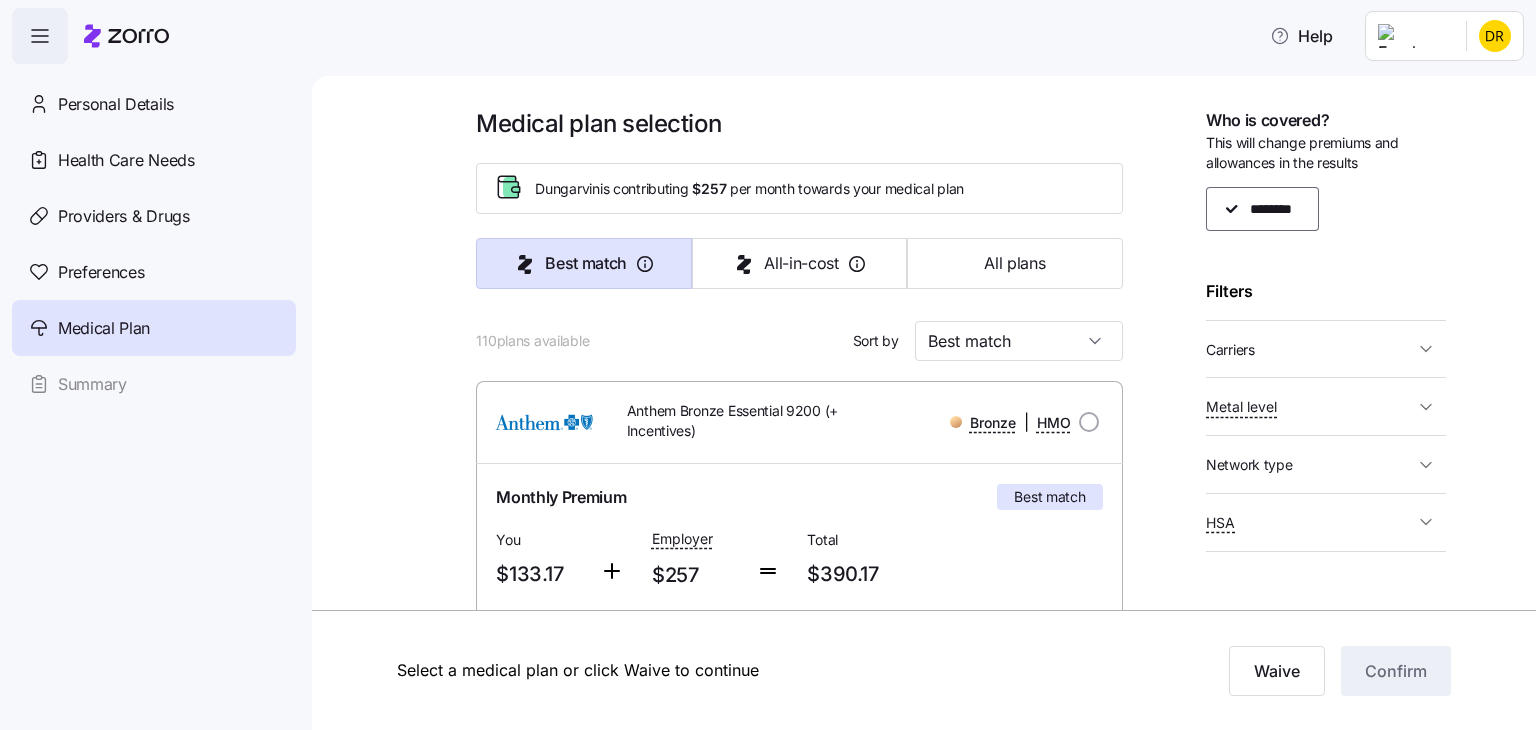 click on "Medical plan selection Dungarvin is contributing $257 per month towards your medical plan Best match All-in-cost All plans 110 plans available Sort by Best match Anthem Bronze Essential 9200 (+ Incentives) Bronze | HMO Monthly Premium Best match You $133.17 Employer $257 Total $390.17 Plan Information Deductible $9,200 Max-out-of-pocket $9,200 All-In-Cost $$ $$ Not HSA eligible Referral-free [FIRST] [LAST], [DATE], [NUMBER] [STREET] Apt [NUMBER], [CITY], [STATE]-[POSTAL_CODE], USA ; Who is covered: Me ; Employer contribution: up to $257 Medical Plan Anthem Bronze Essential 9200 (+ Incentives) Bronze | HMO Summary of benefits Select Best match Premium Total Premium $390.17 After allowance $133.17 Deductible Individual: Medical $9,200 Individual: Drug 0 Family: Medical $18,400 Family: Drug 0 Max Out of Pocket Individual: Medical $9,200 Individual: Drug 0 Family: Medical $18,400 Family: Drug 0 HSA Eligible HSA Eligible No Doctor visits Primary Care Specialist Urgent Care & Visits ID: 4" at bounding box center [938, 2155] 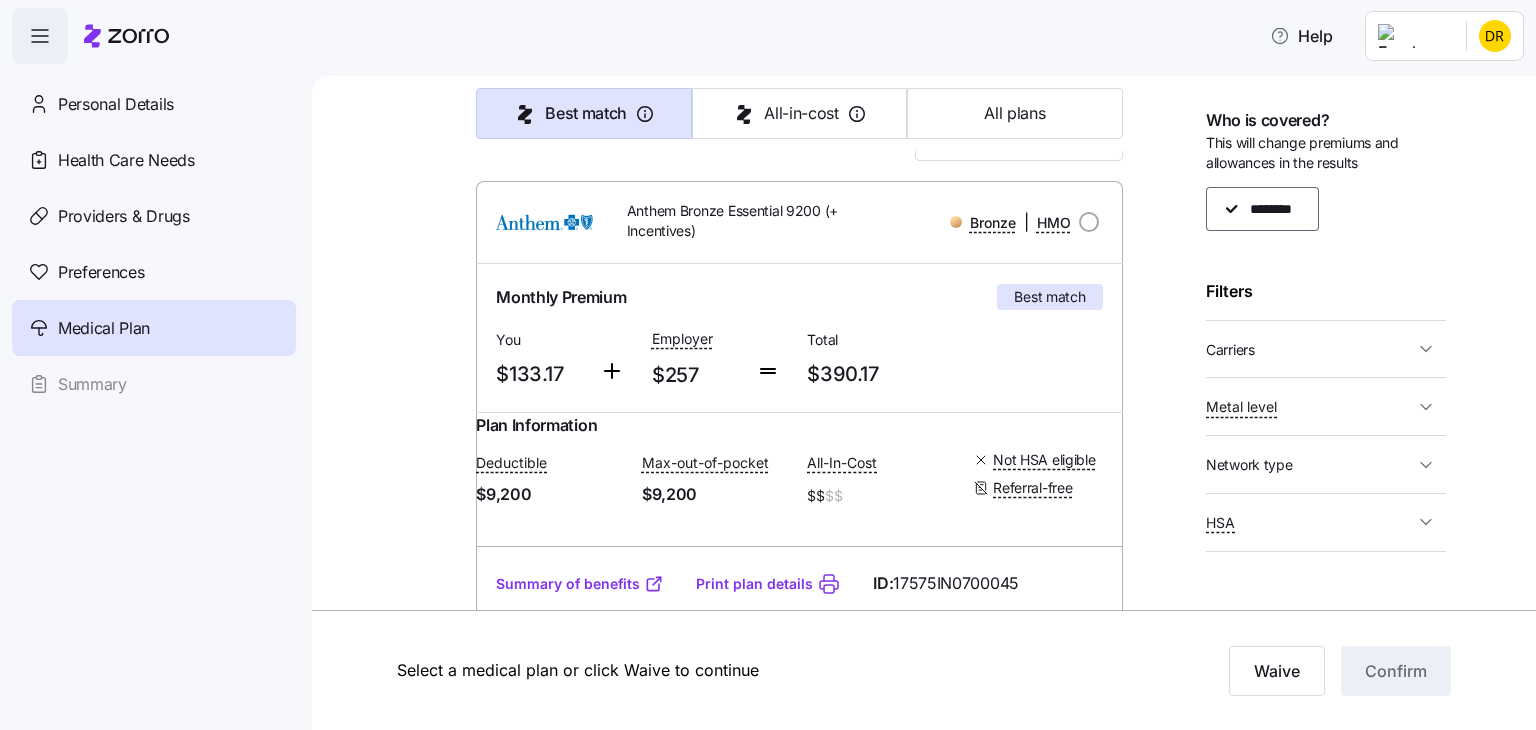 scroll, scrollTop: 240, scrollLeft: 0, axis: vertical 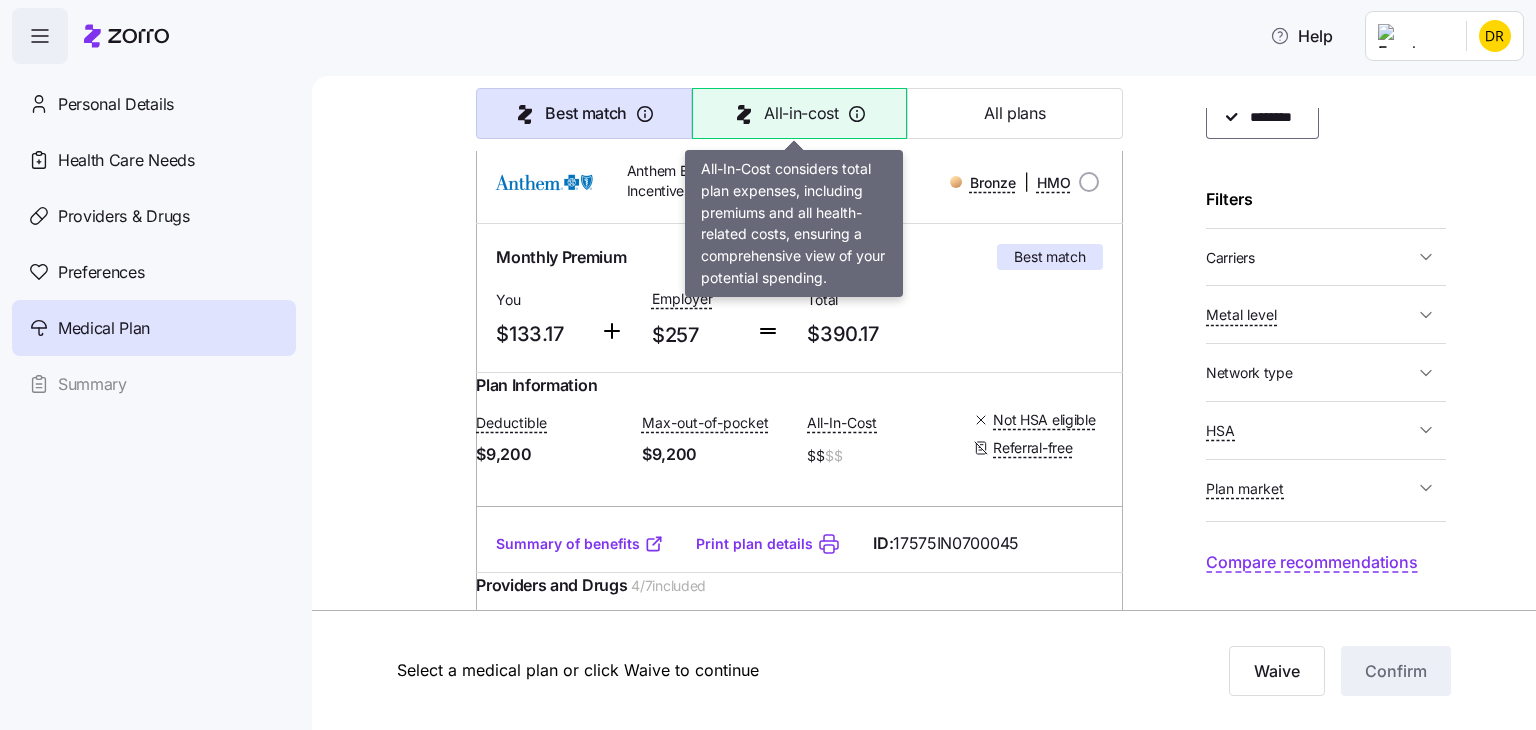 click on "All-in-cost" at bounding box center (801, 113) 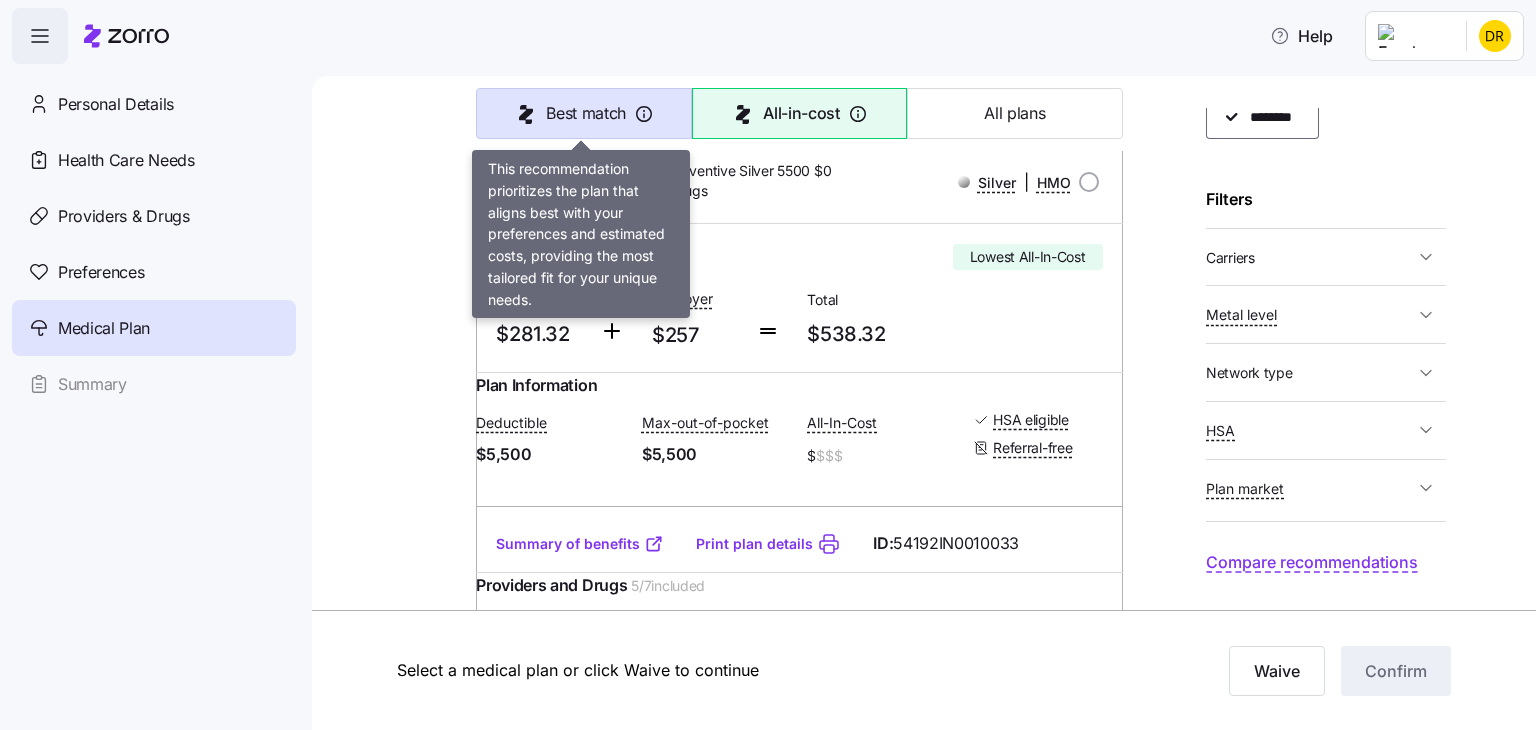 click on "Best match" at bounding box center (586, 113) 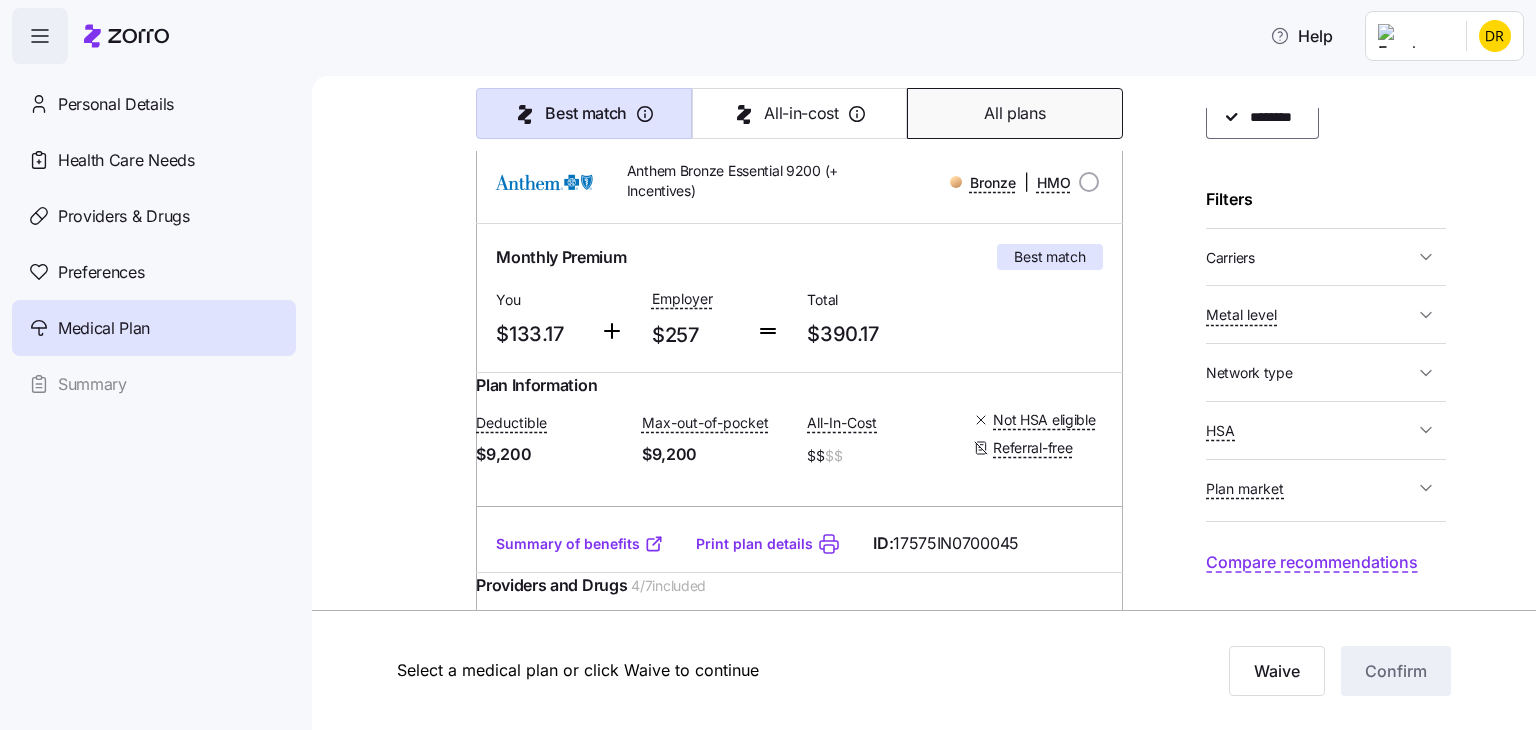 click on "All plans" at bounding box center [1014, 113] 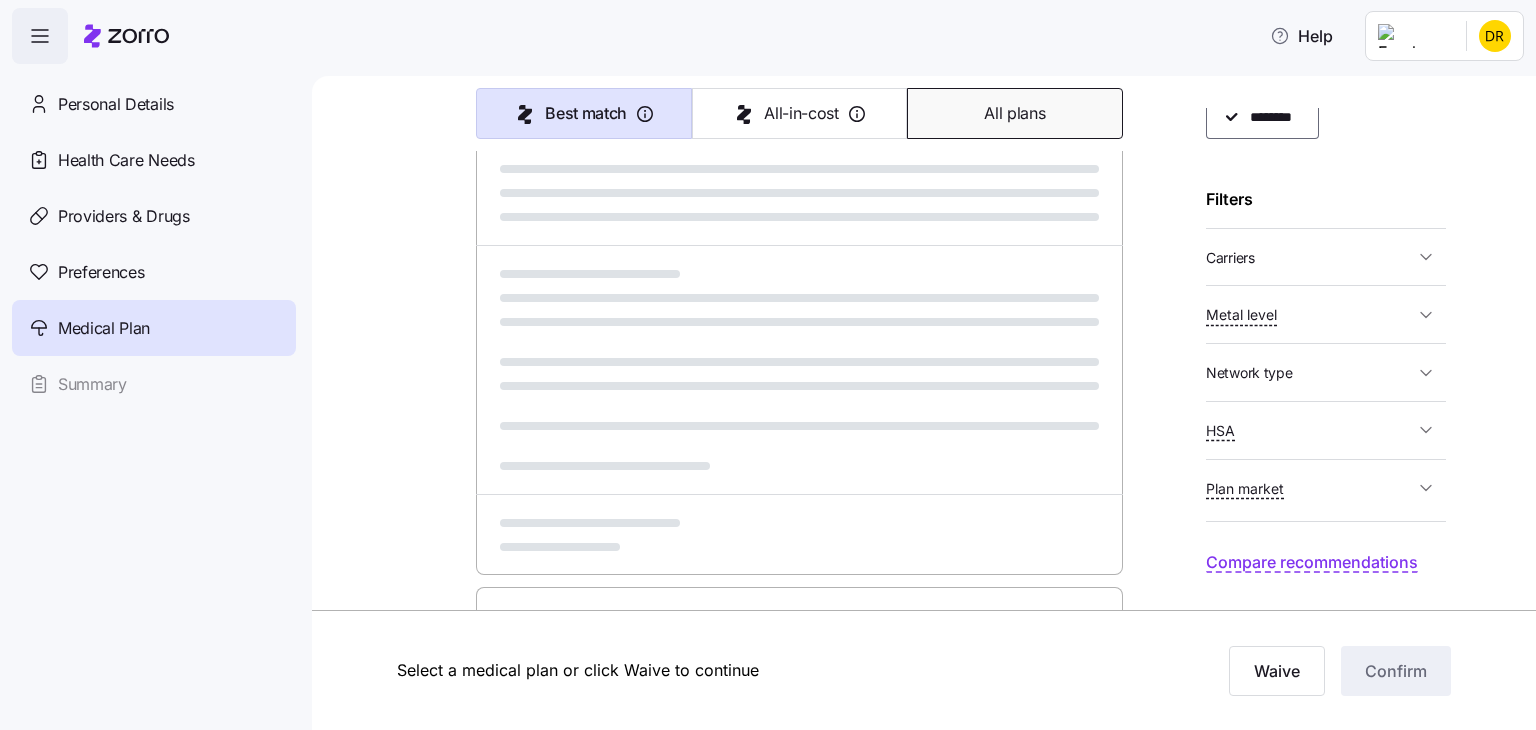 type on "Premium" 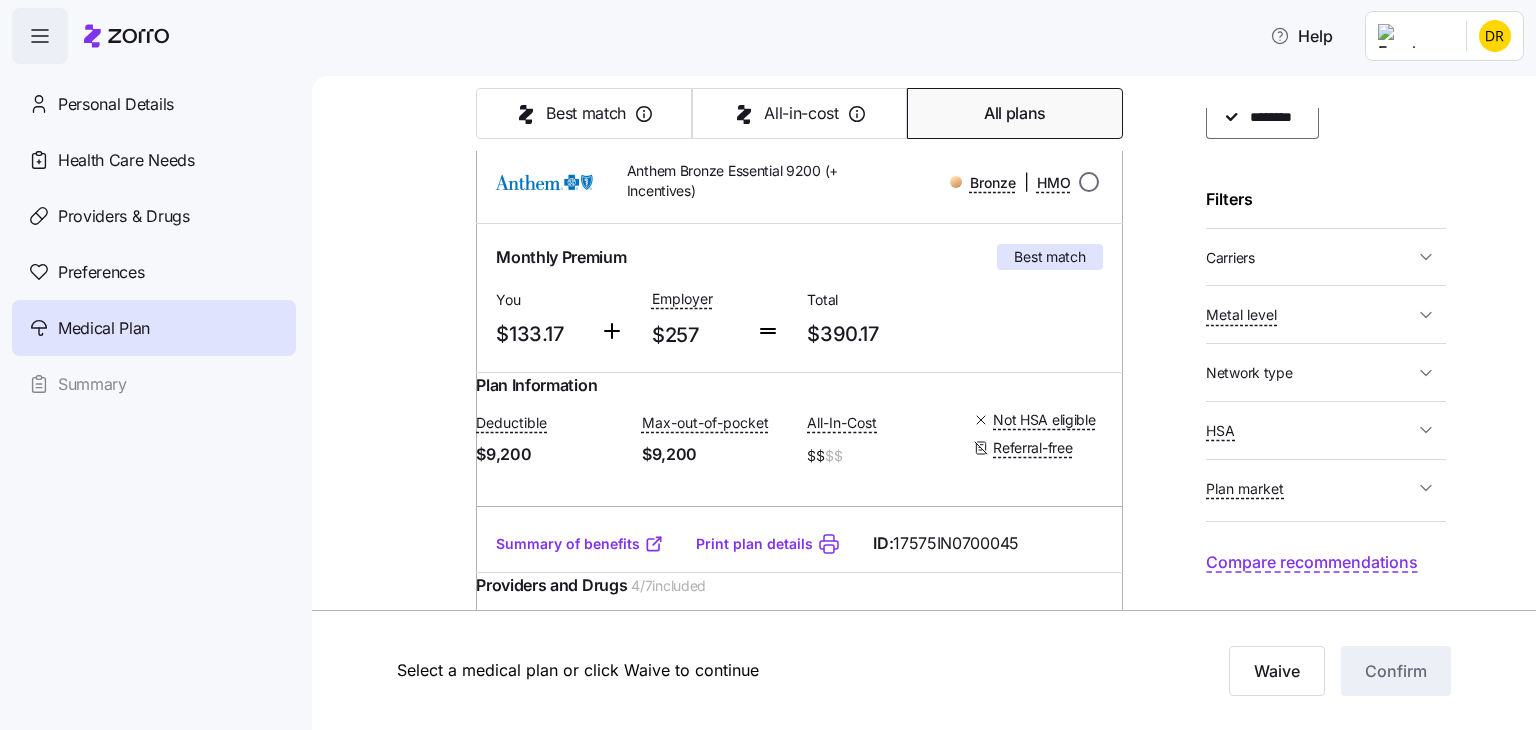 click at bounding box center [1089, 182] 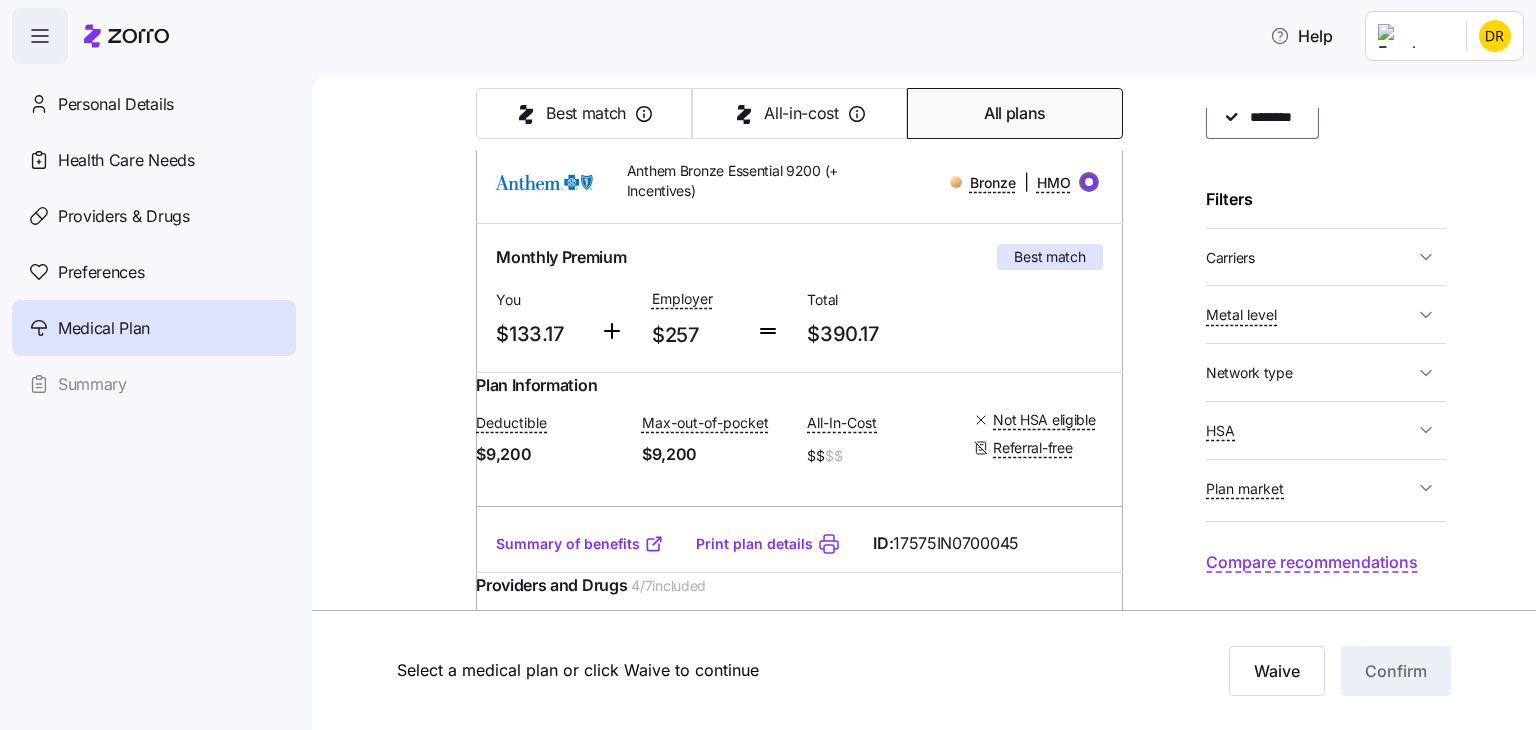 radio on "true" 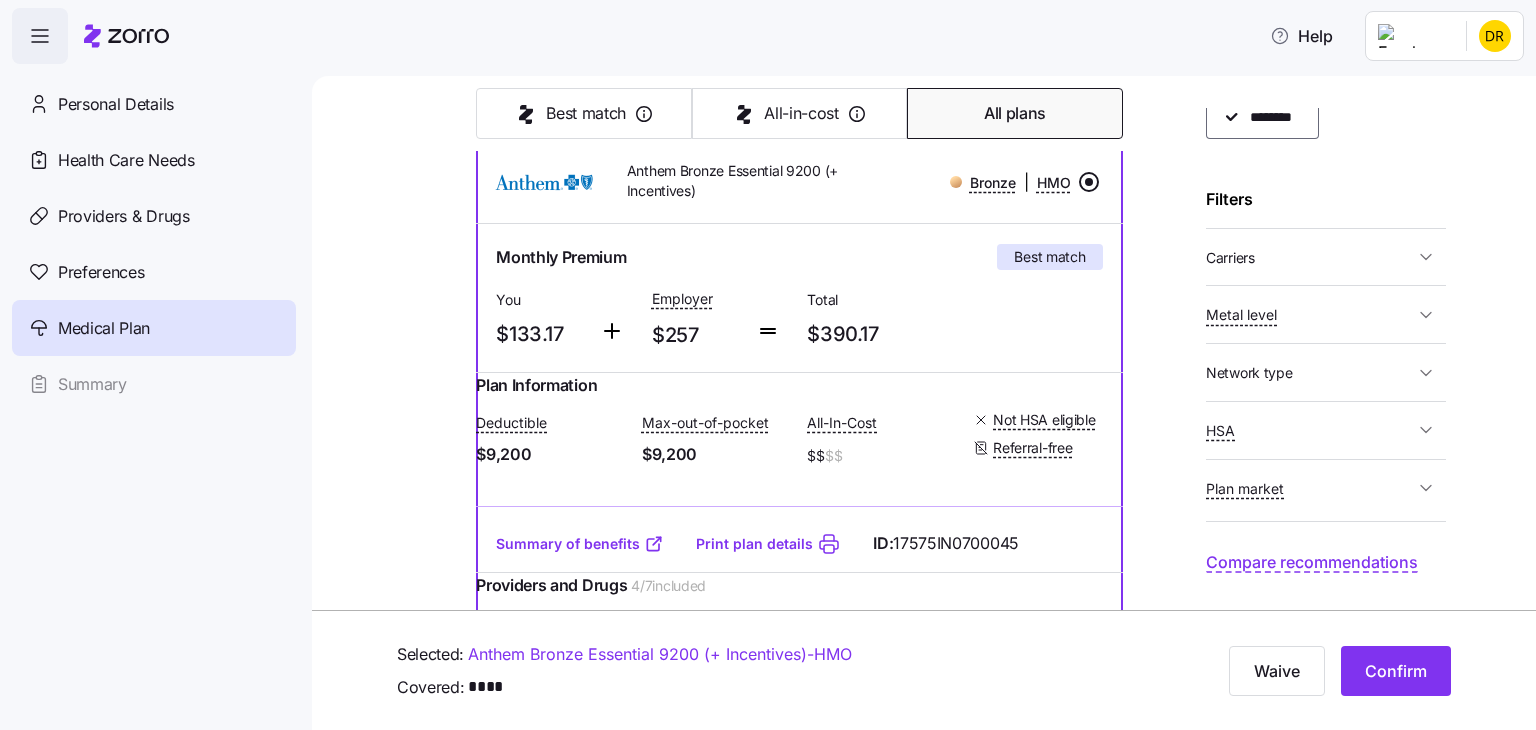 click at bounding box center [1089, 182] 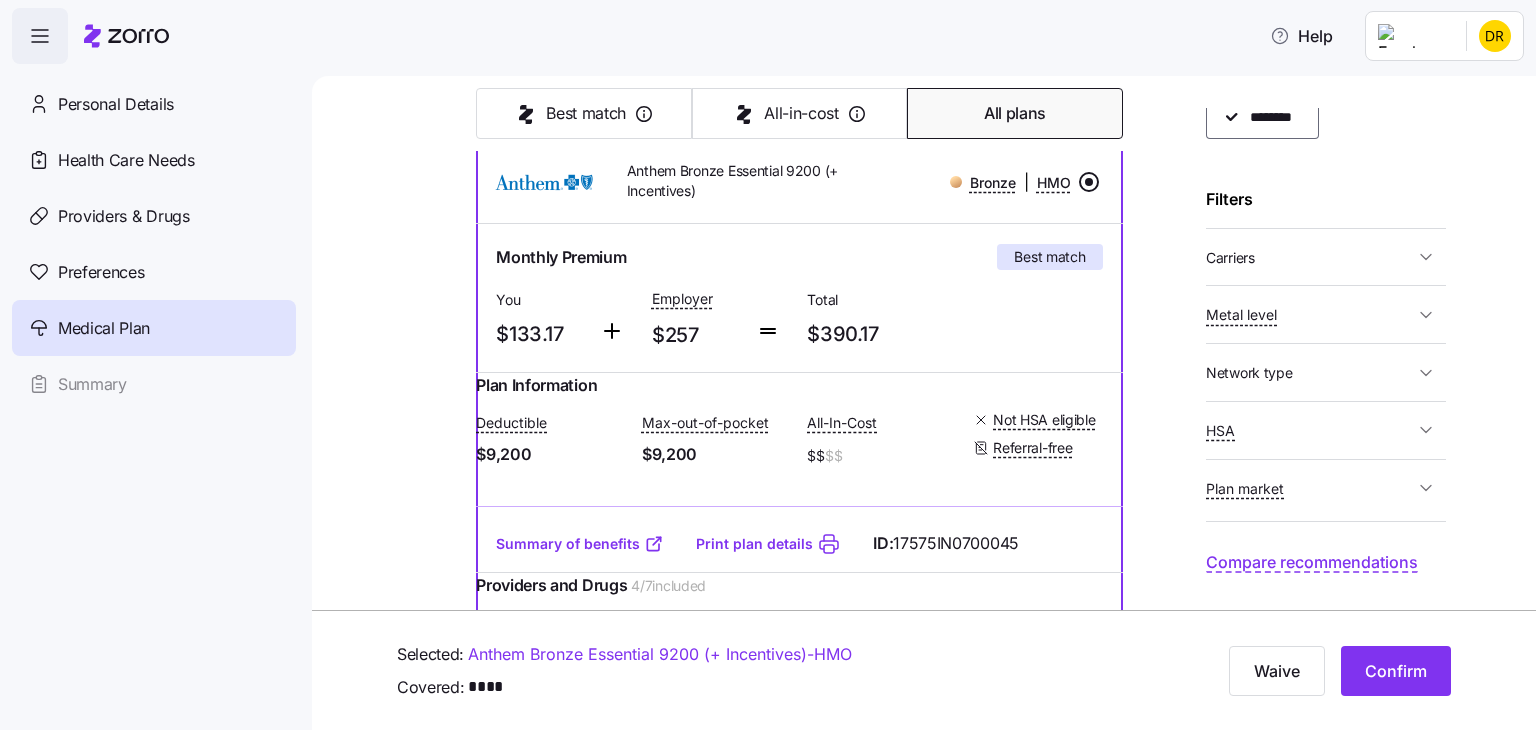 click at bounding box center [1089, 182] 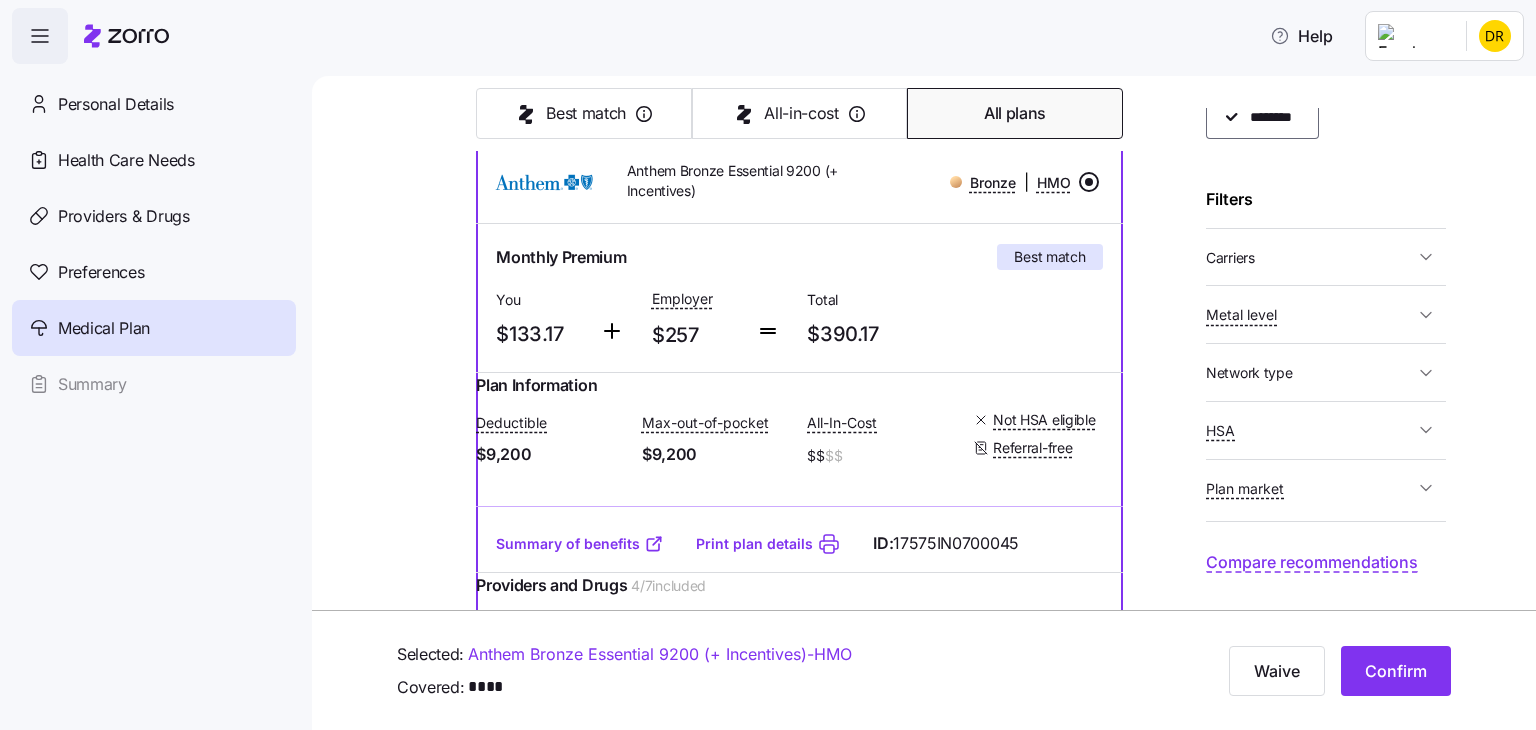 click at bounding box center (1089, 182) 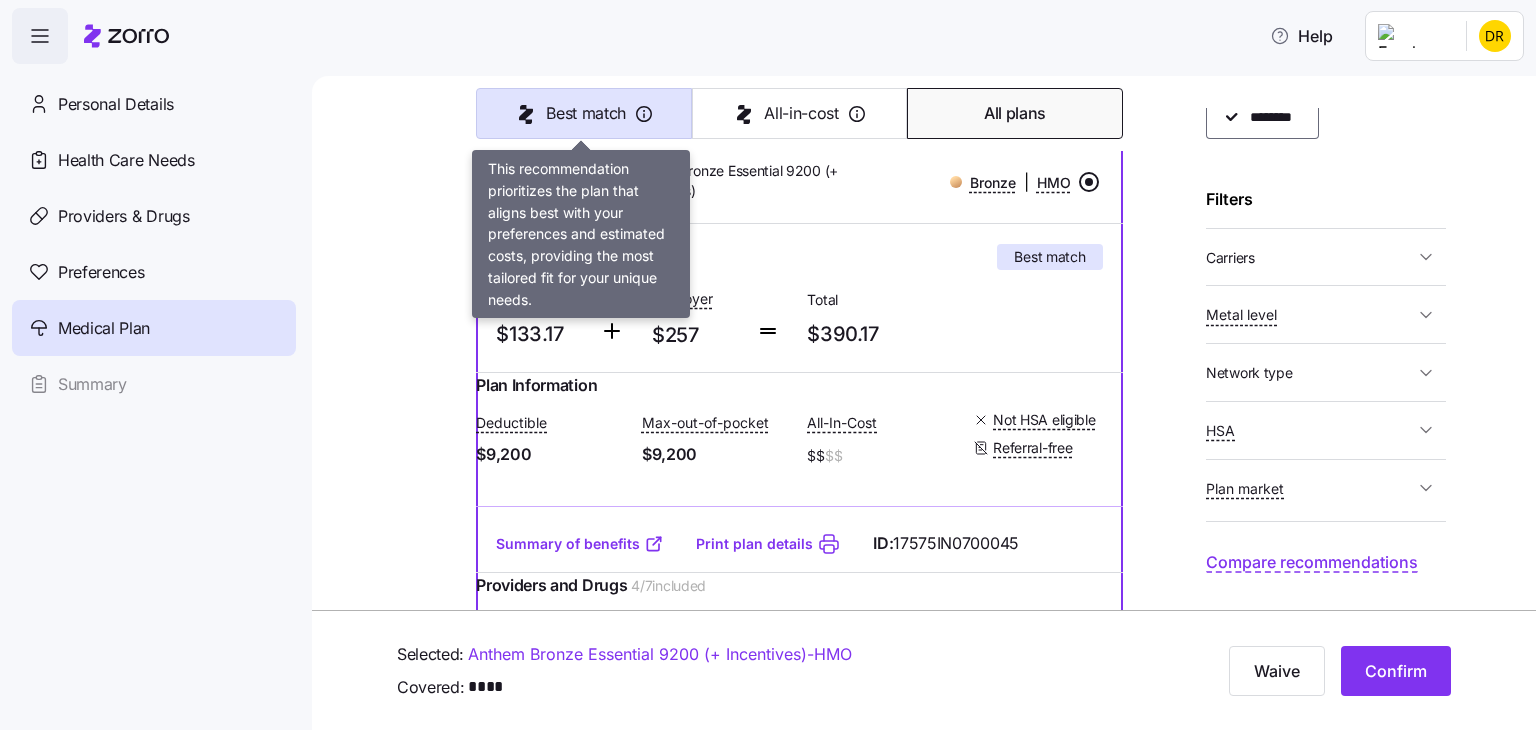 click on "Best match" at bounding box center (586, 113) 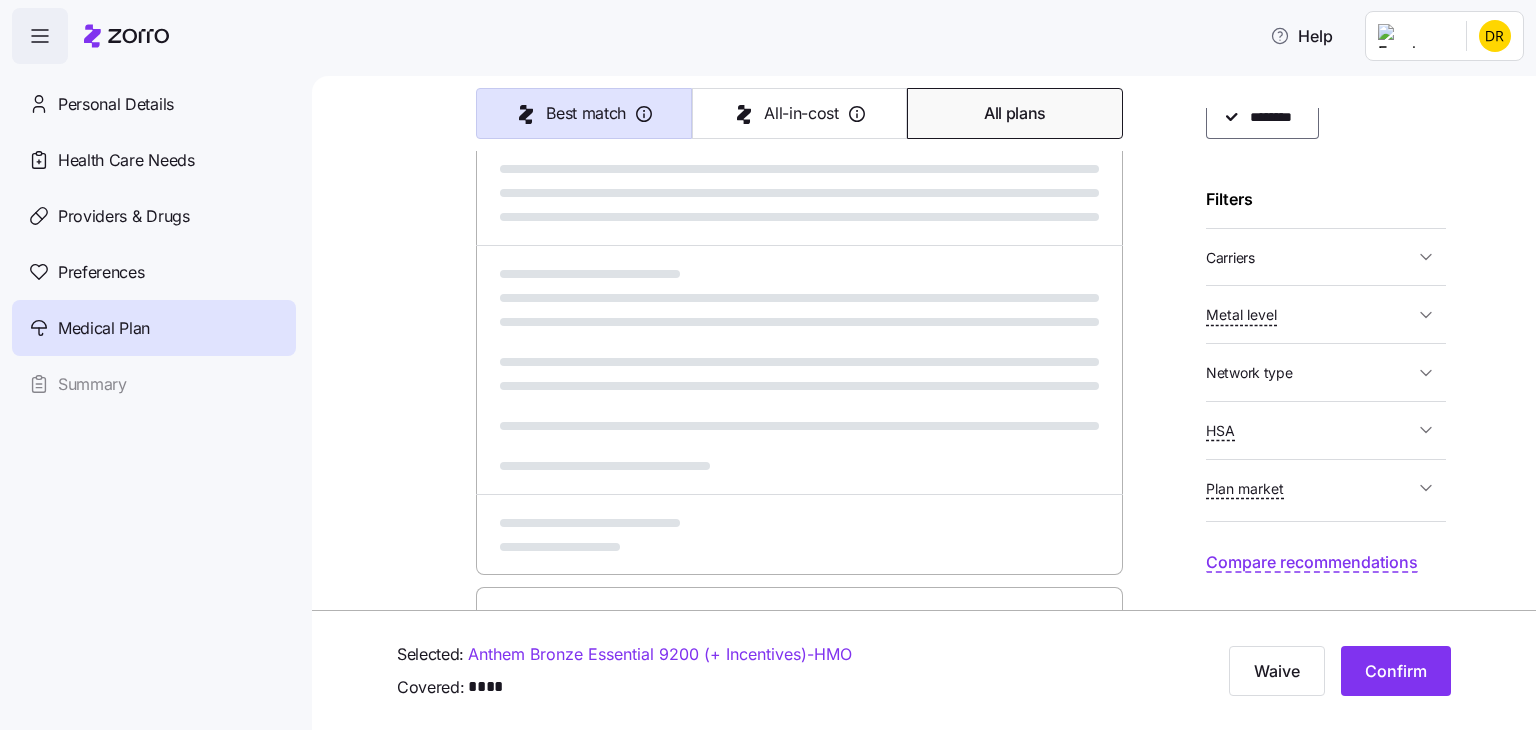 type on "Best match" 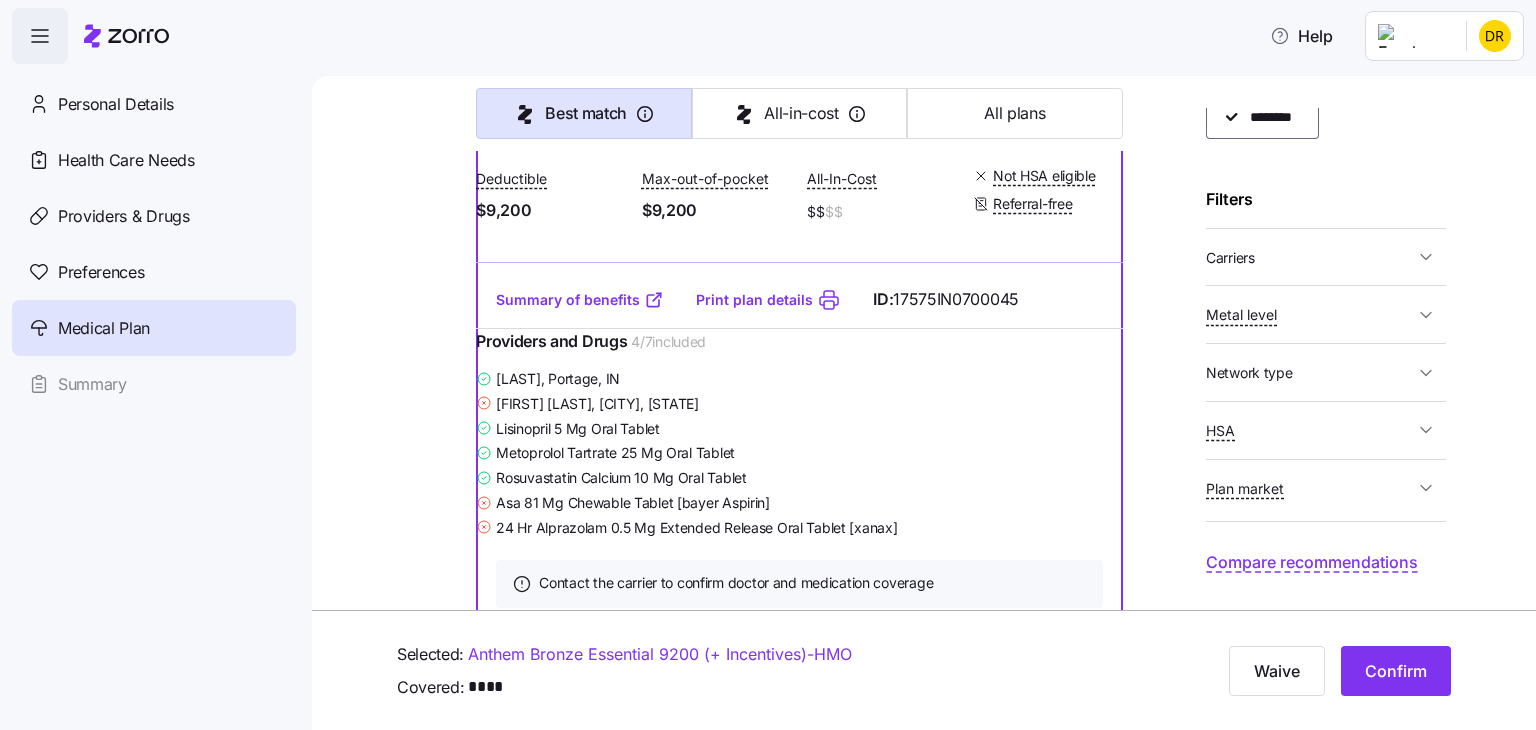 scroll, scrollTop: 488, scrollLeft: 0, axis: vertical 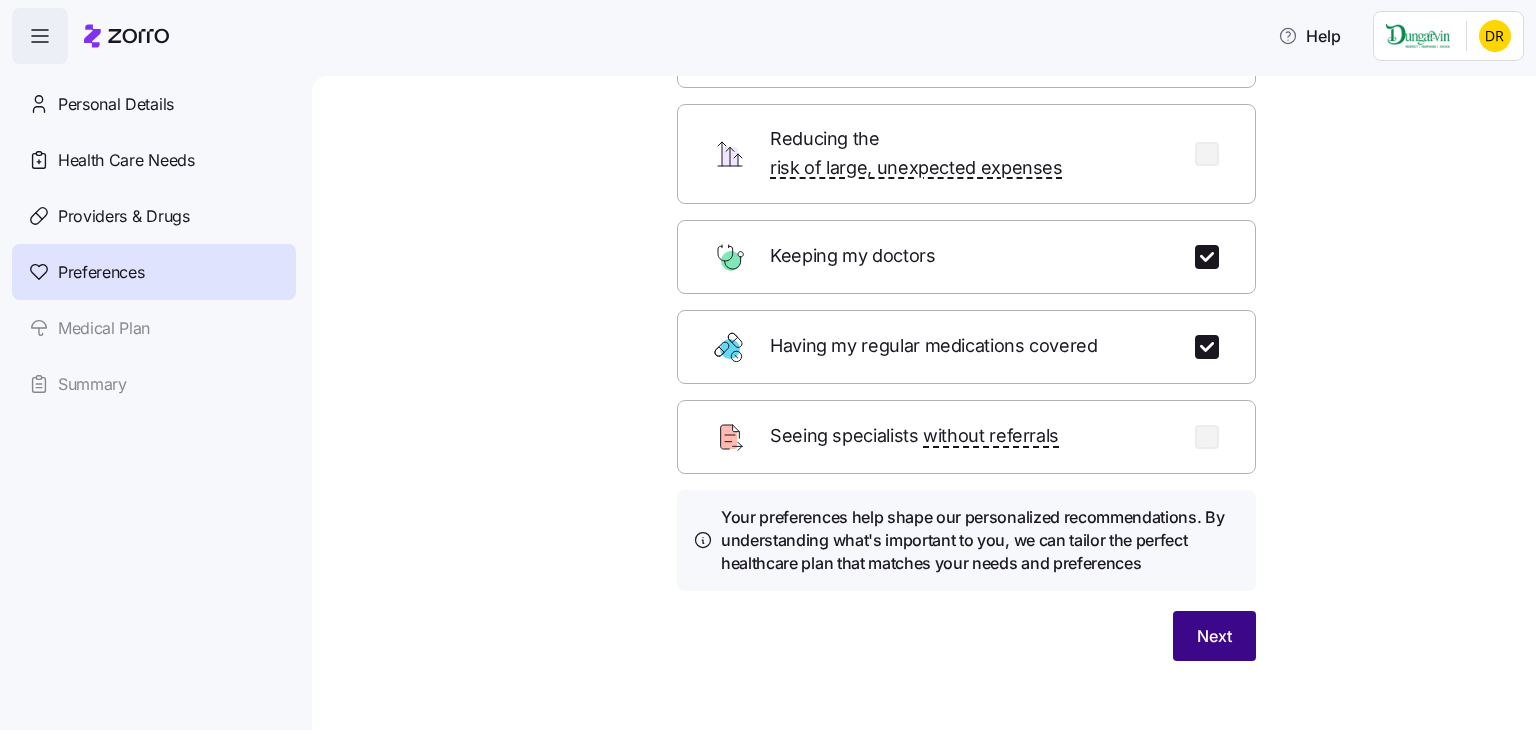 click on "Next" at bounding box center (1214, 636) 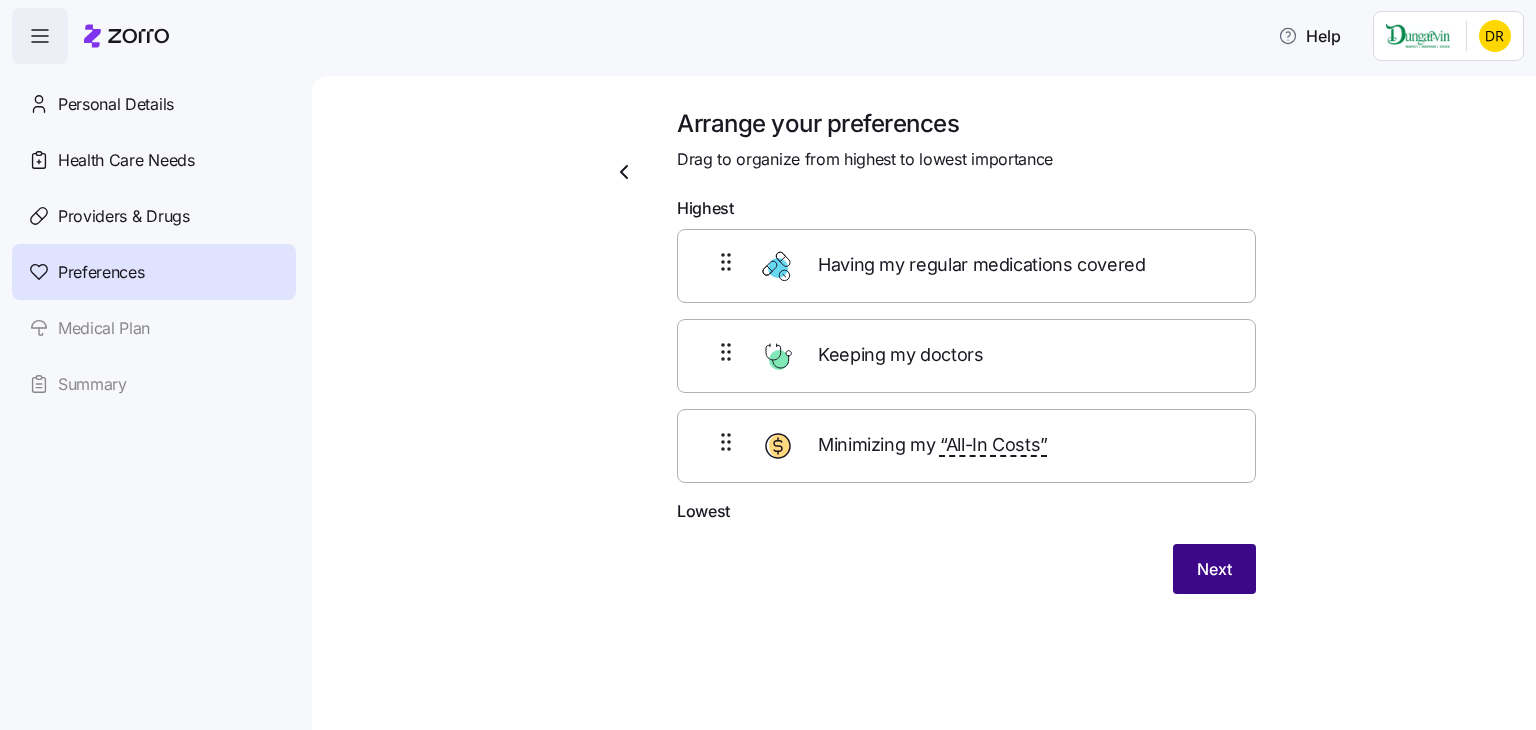 scroll, scrollTop: 0, scrollLeft: 0, axis: both 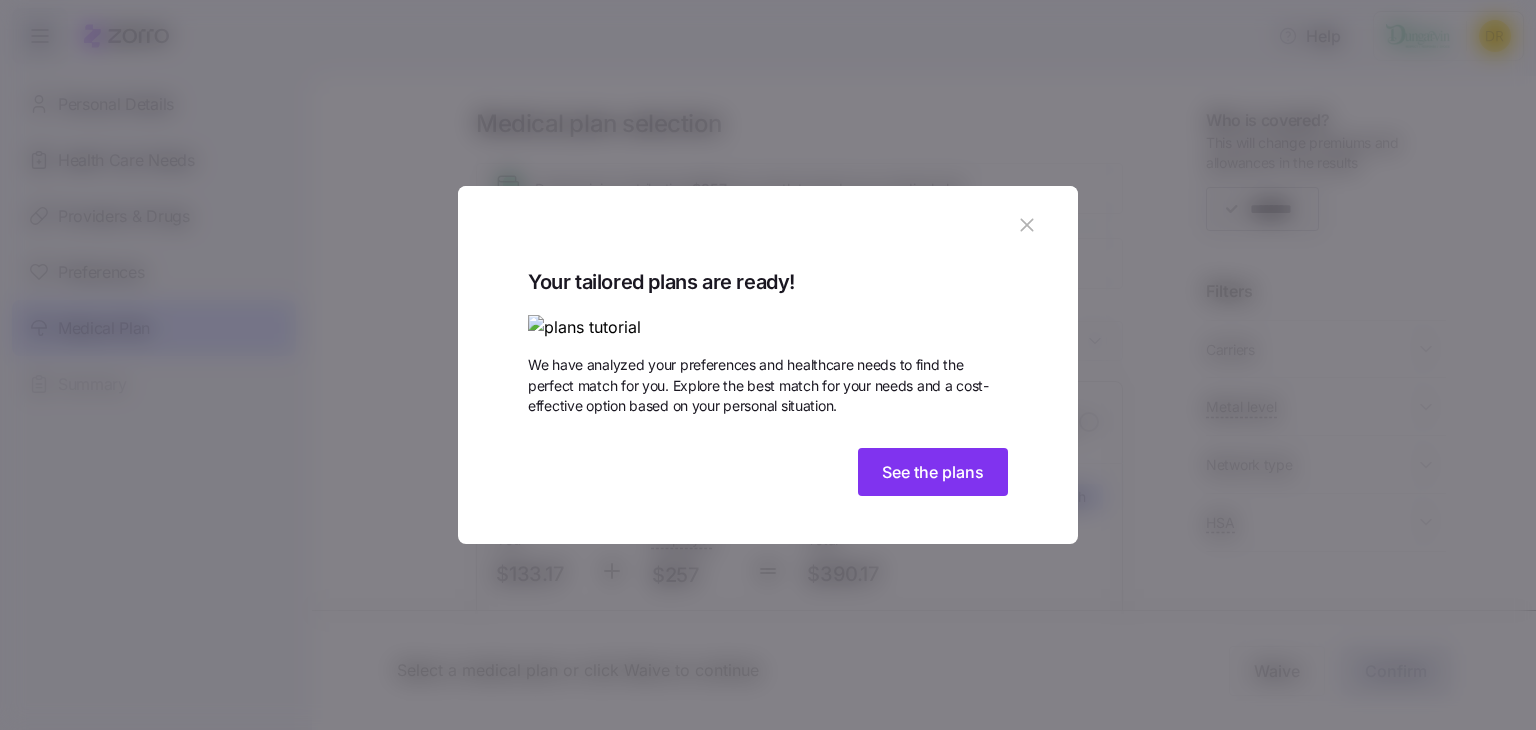 click 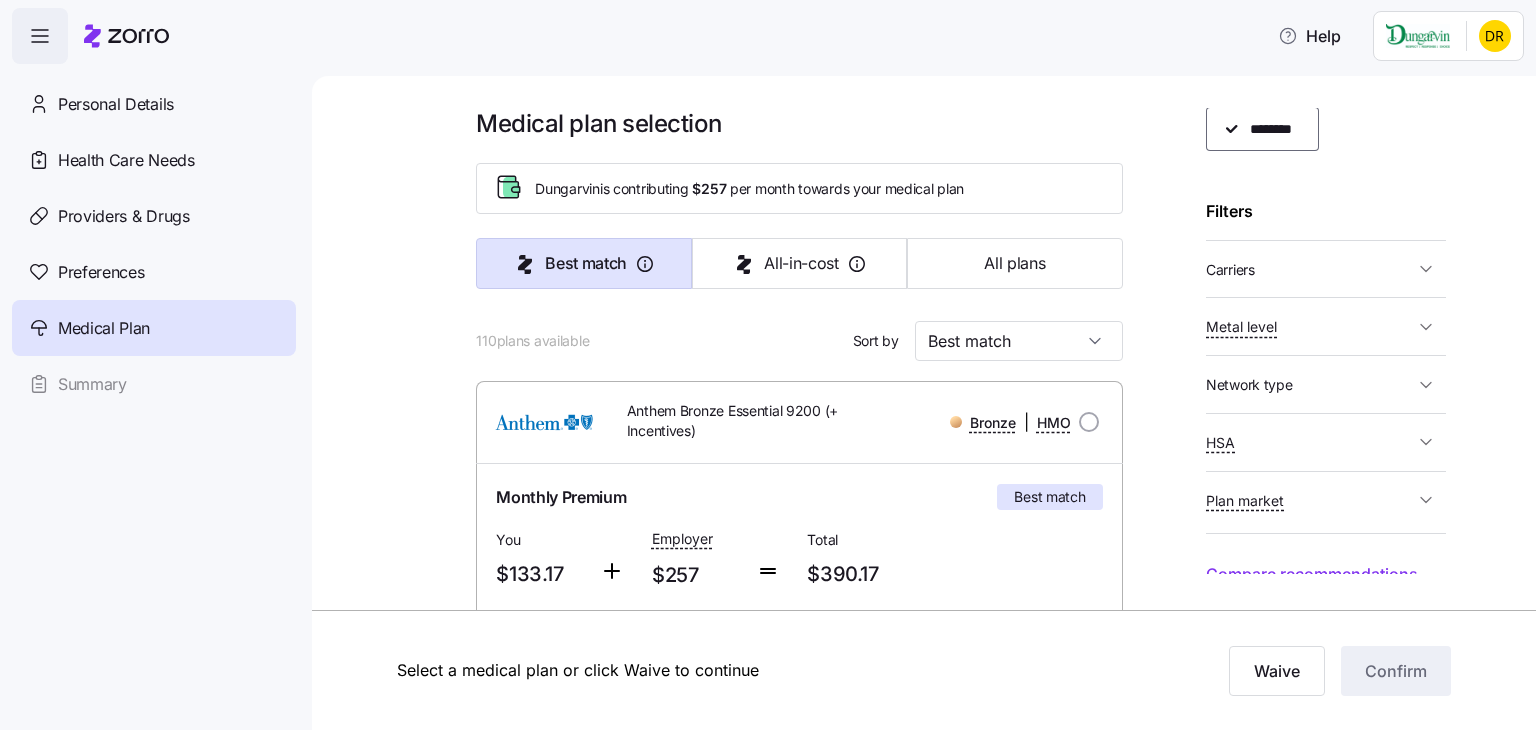 scroll, scrollTop: 92, scrollLeft: 0, axis: vertical 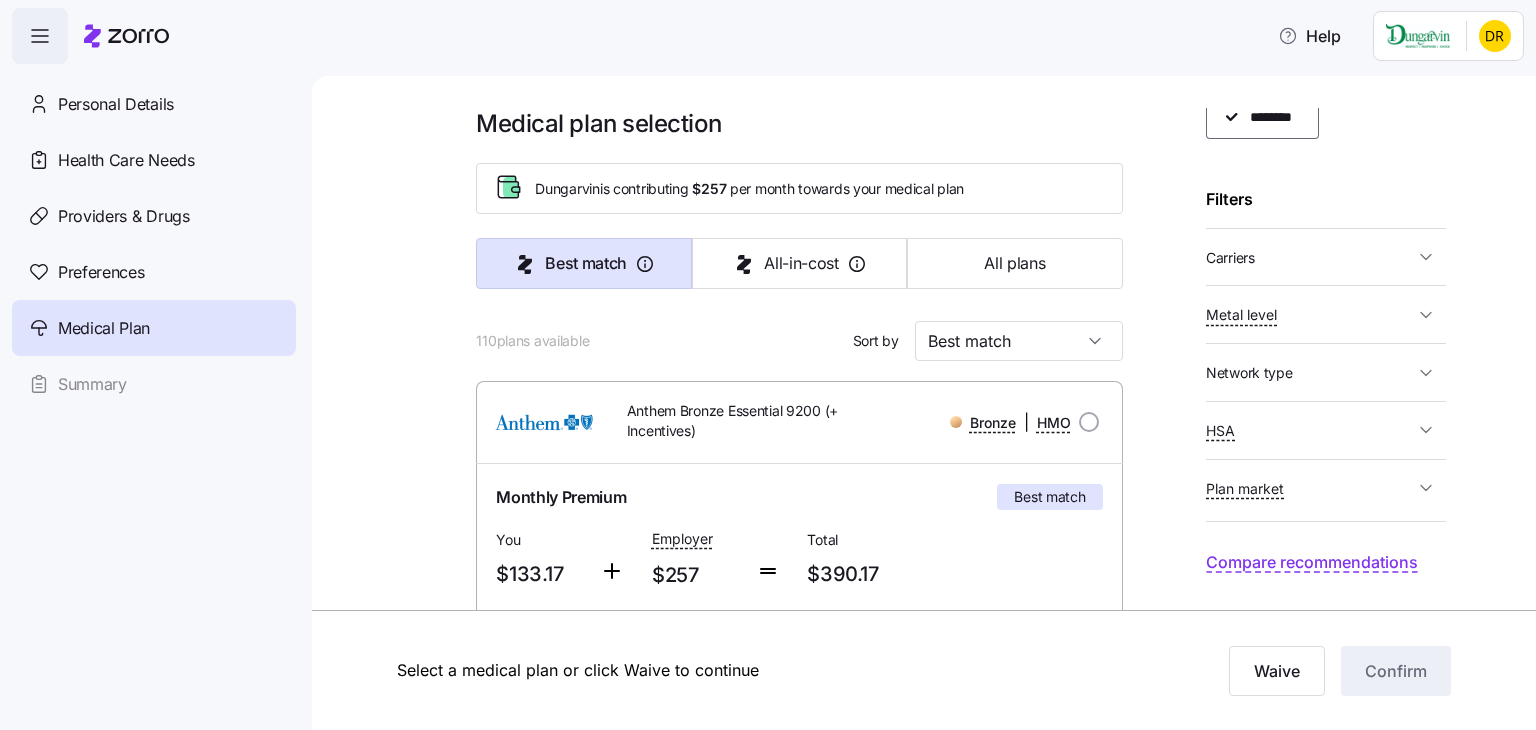 click on "Medical plan selection Dungarvin is contributing $257 per month towards your medical plan Best match All-in-cost All plans 110 plans available Sort by Best match Anthem Bronze Essential 9200 (+ Incentives) Bronze | HMO Monthly Premium Best match You $133.17 Employer $257 Total $390.17 Plan Information Deductible $9,200 Max-out-of-pocket $9,200 All-In-Cost $$ $$ Not HSA eligible Referral-free [FIRST] [LAST], [DATE], [NUMBER] [STREET] Apt [NUMBER], [CITY], [STATE]-[POSTAL_CODE], USA ; Who is covered: Me ; Employer contribution: up to $257 Medical Plan Anthem Bronze Essential 9200 (+ Incentives) Bronze | HMO Summary of benefits Select Best match Premium Total Premium $390.17 After allowance $133.17 Deductible Individual: Medical $9,200 Individual: Drug 0 Family: Medical $18,400 Family: Drug 0 Max Out of Pocket Individual: Medical $9,200 Individual: Drug 0 Family: Medical $18,400 Family: Drug 0 HSA Eligible HSA Eligible No Doctor visits Primary Care Specialist Urgent Care & Visits ID: 4" at bounding box center (938, 2155) 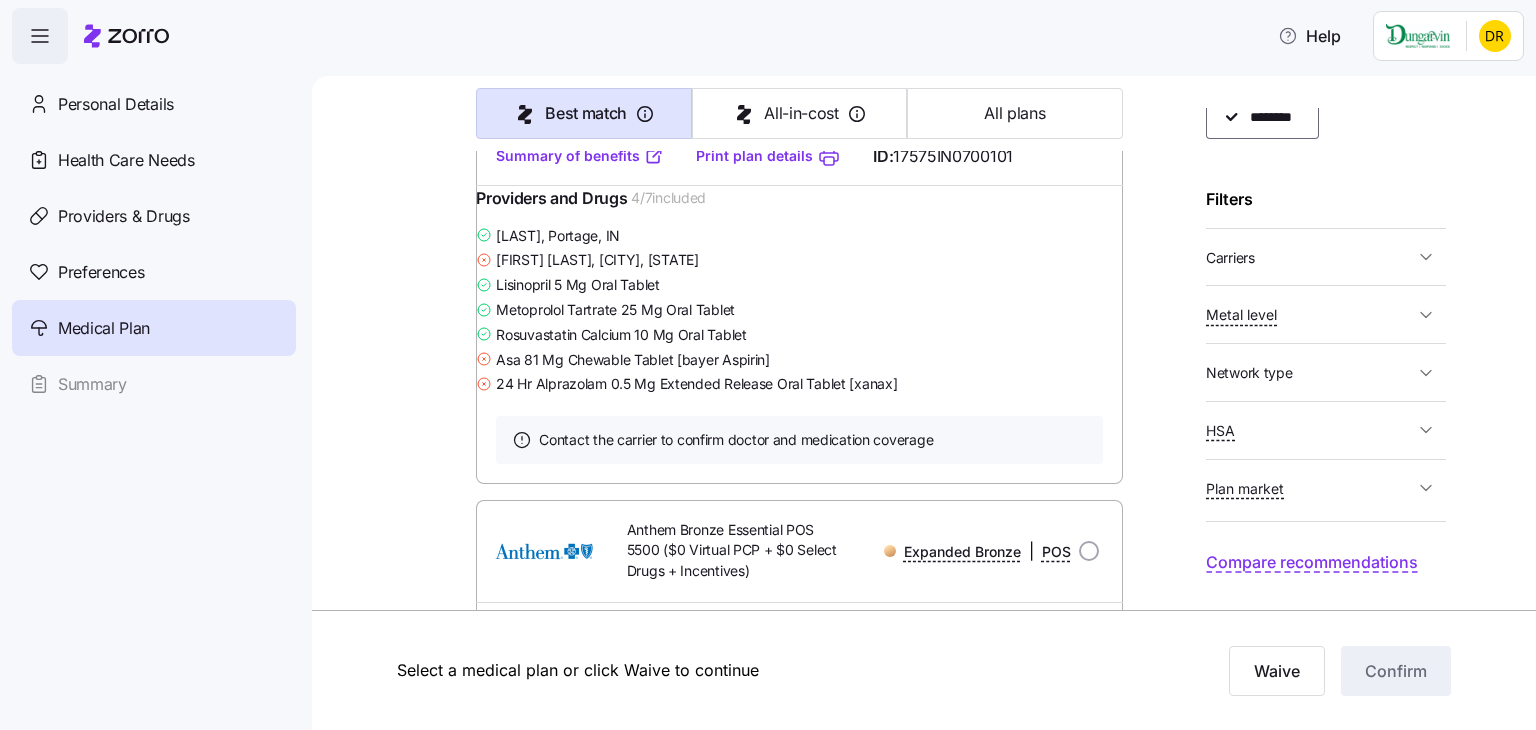 scroll, scrollTop: 1280, scrollLeft: 0, axis: vertical 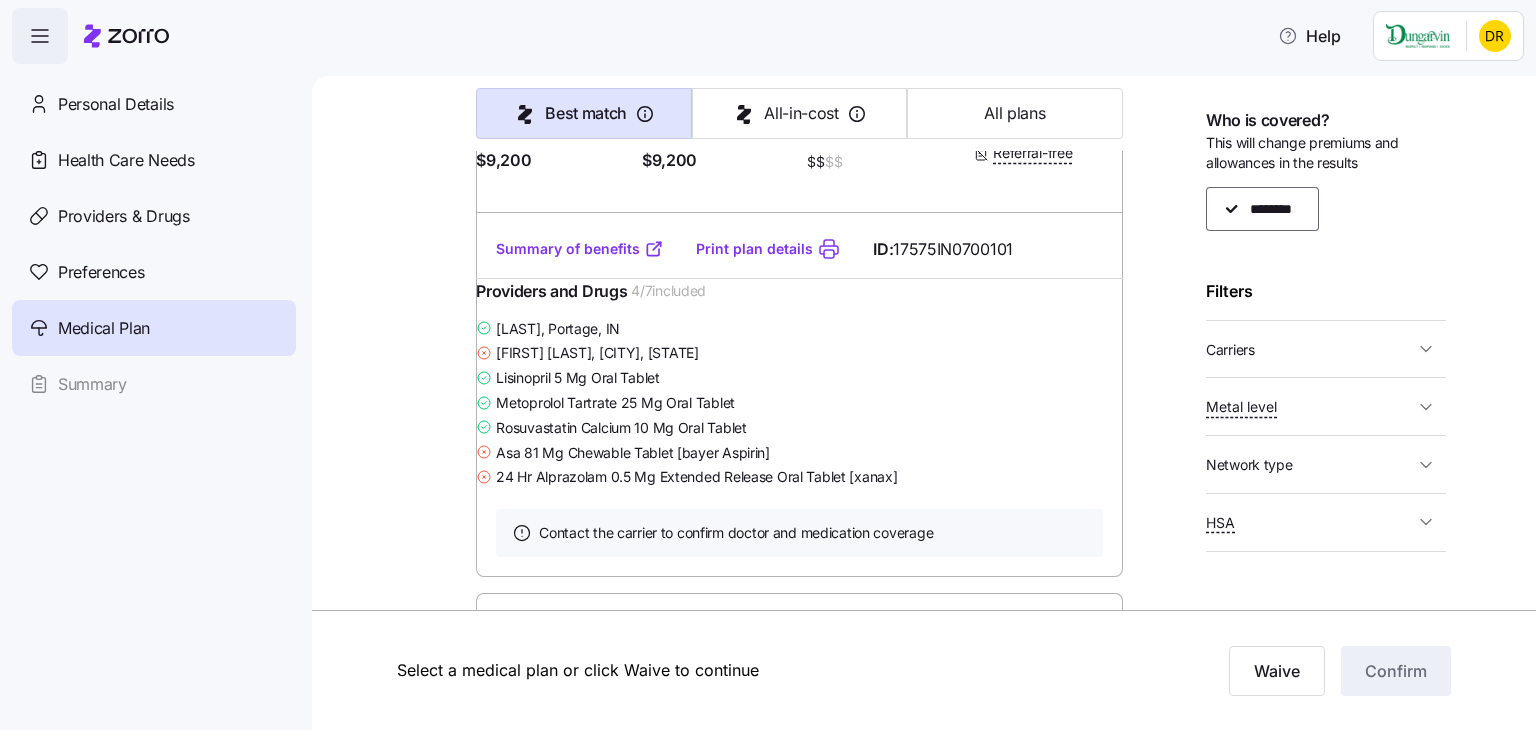 click on "Lisinopril 5 Mg Oral Tablet" at bounding box center [799, 377] 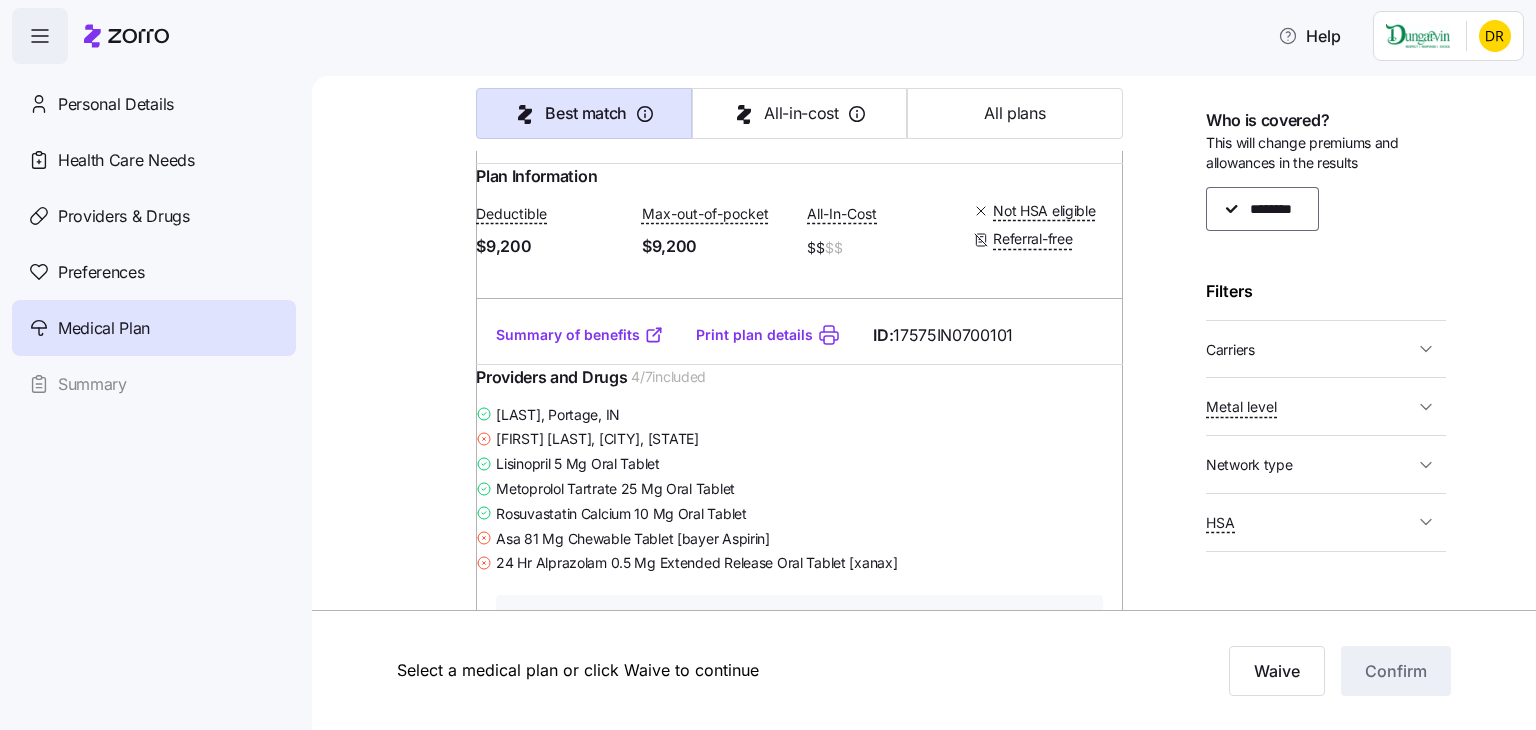scroll, scrollTop: 1200, scrollLeft: 0, axis: vertical 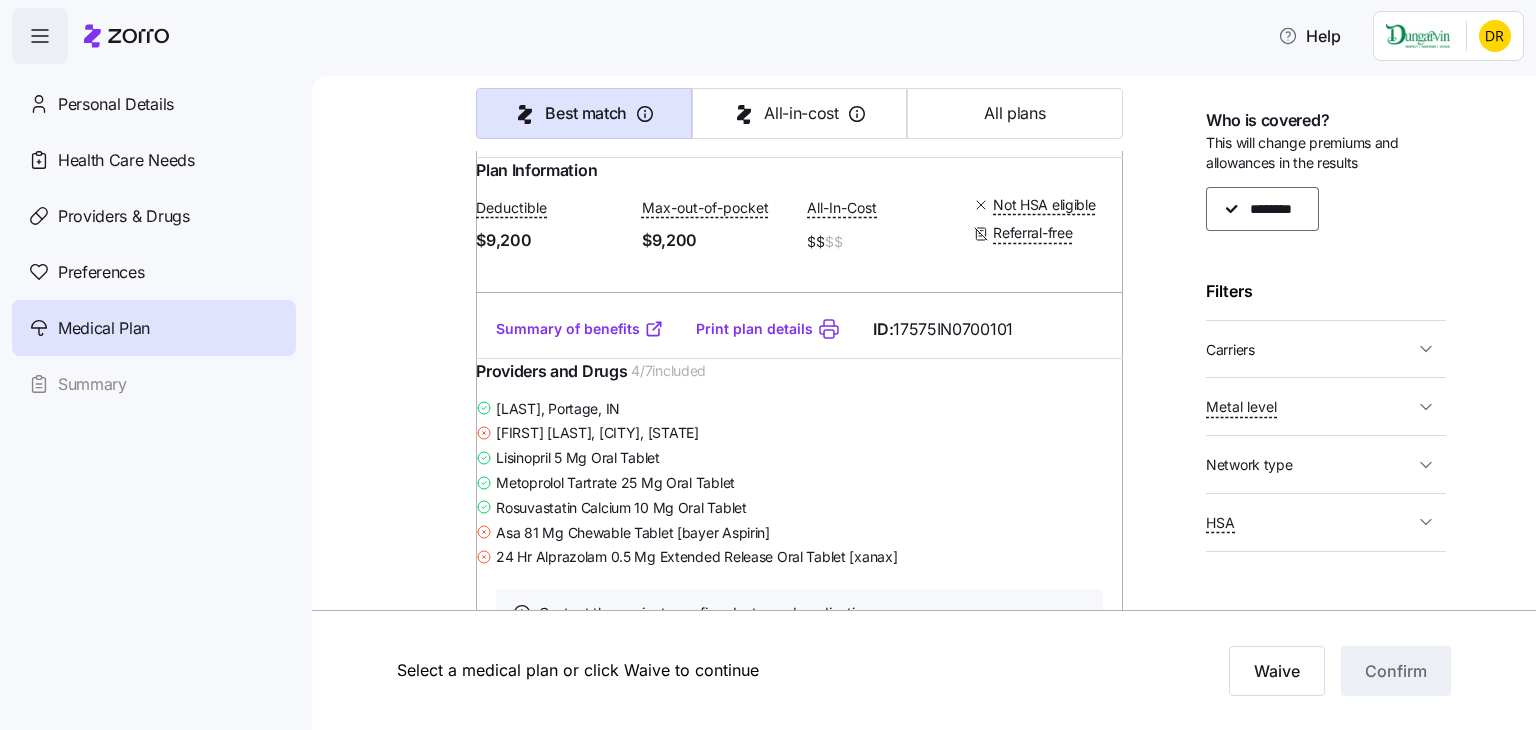 click on "Summary of benefits" at bounding box center [580, 329] 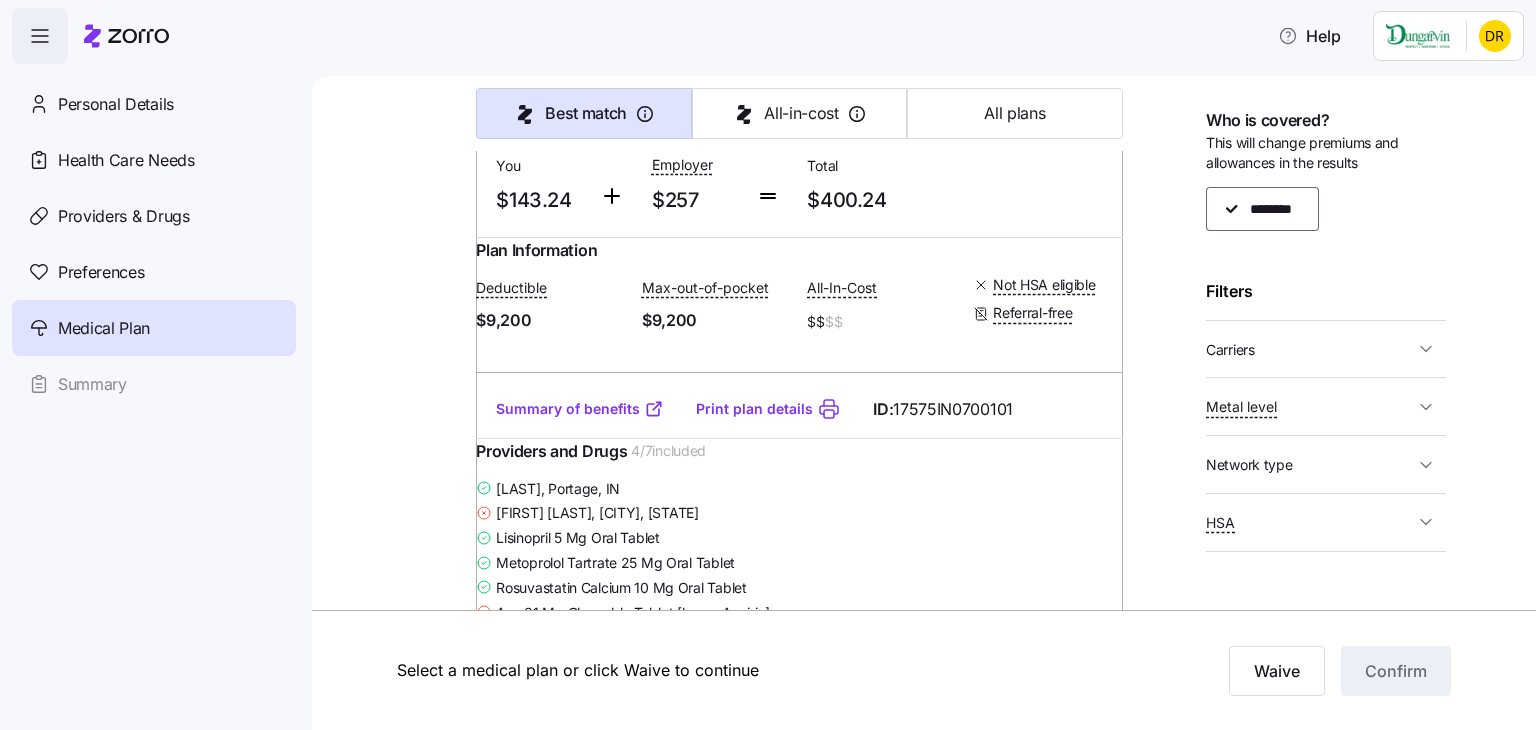 scroll, scrollTop: 1160, scrollLeft: 0, axis: vertical 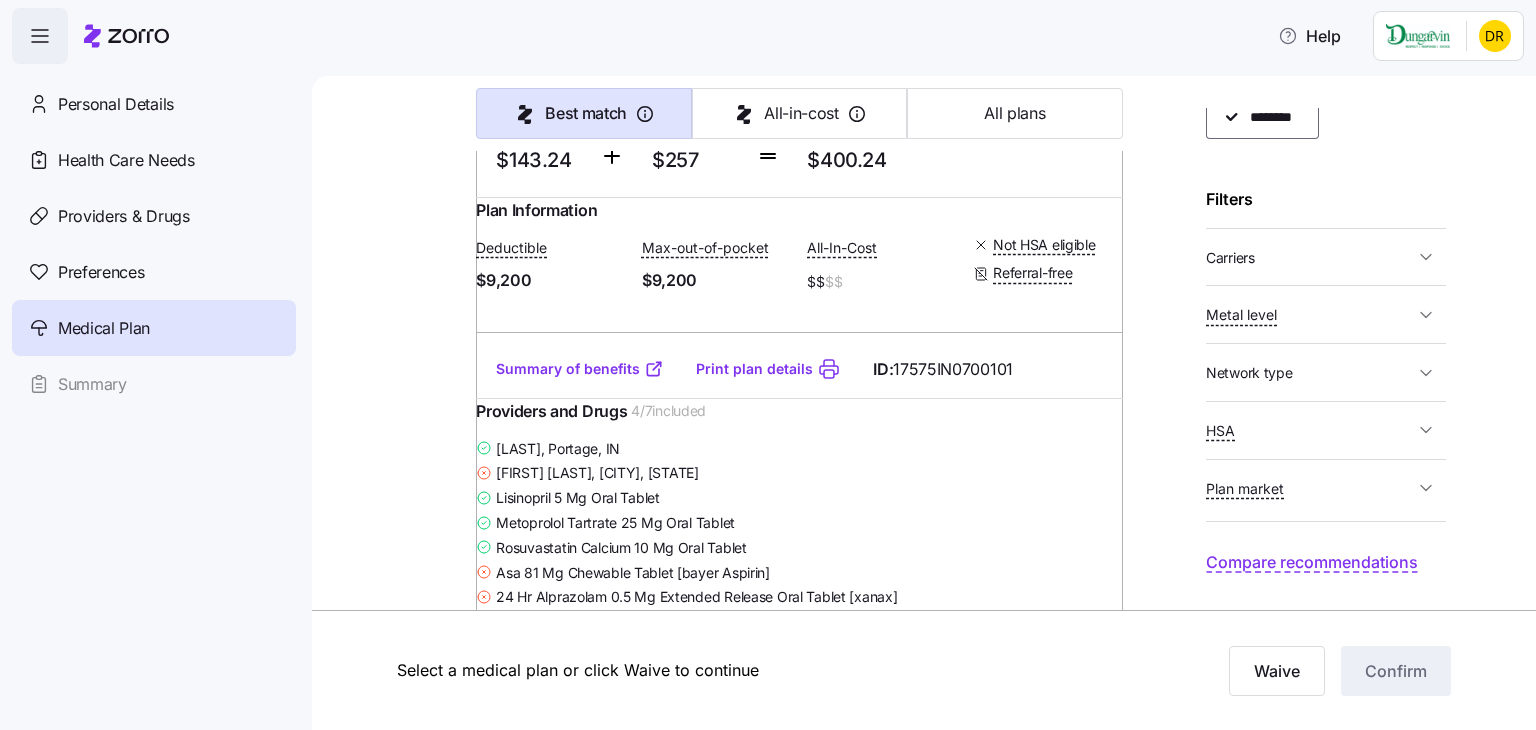 click on "[LAST], [CITY], [STATE]" at bounding box center [799, 448] 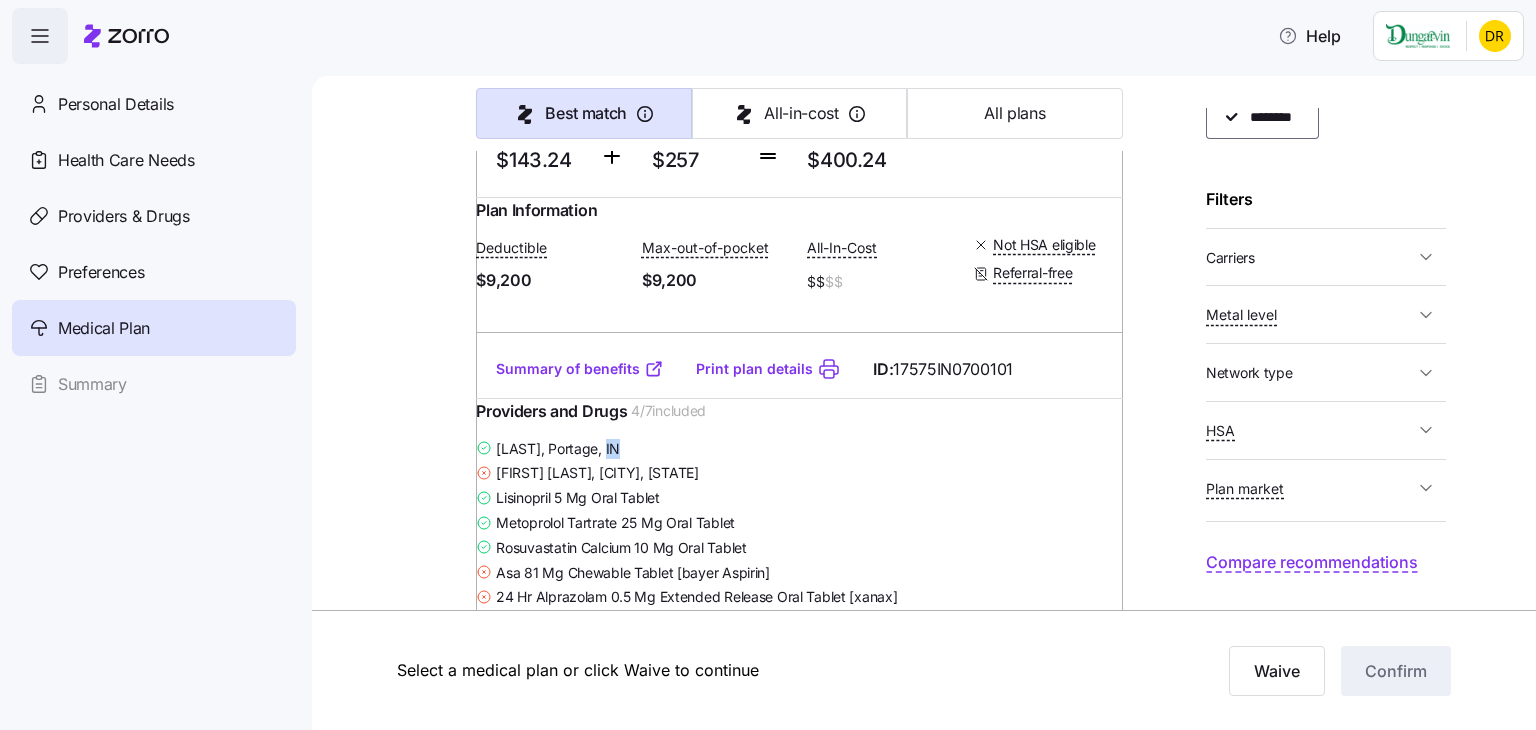 click on "[LAST], [CITY], [STATE]" at bounding box center [799, 448] 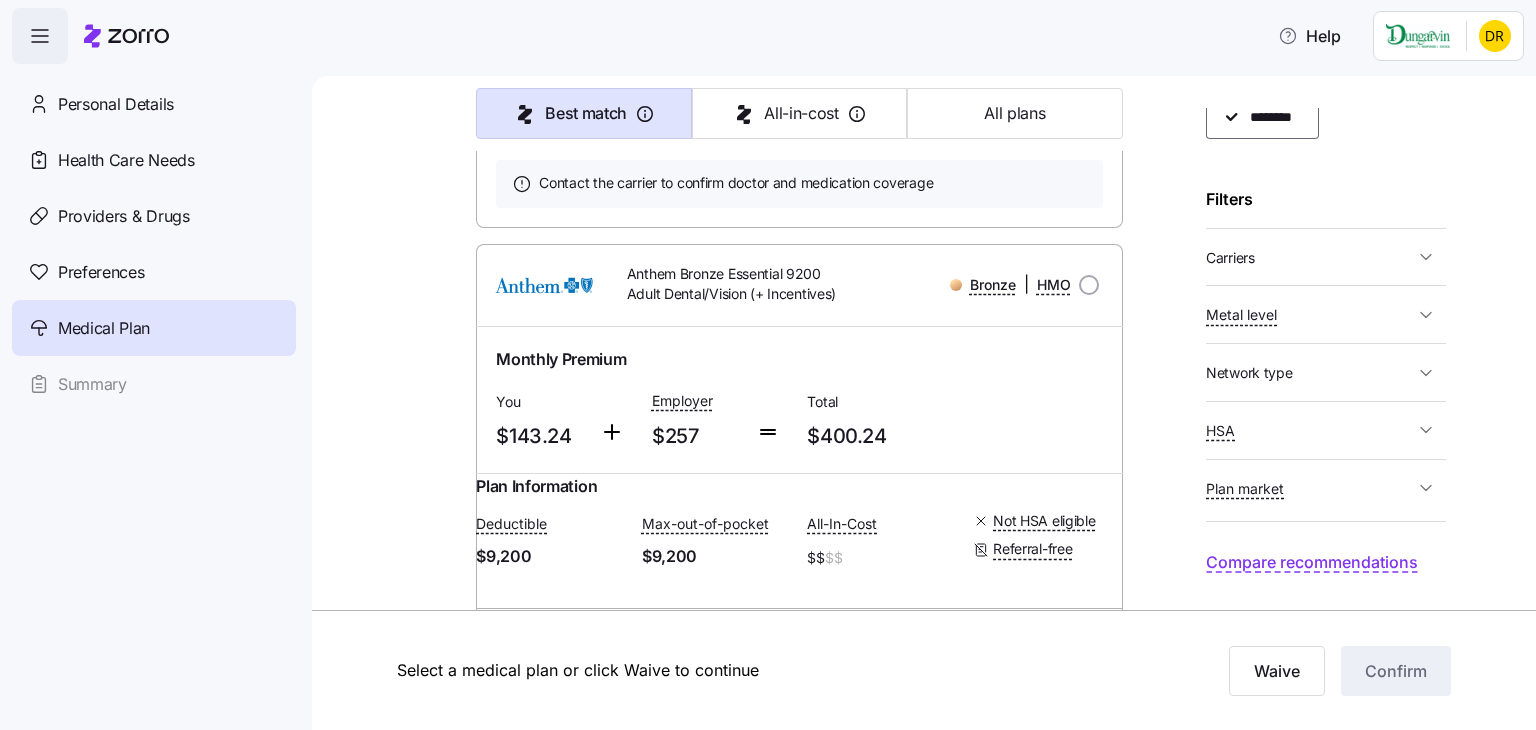 scroll, scrollTop: 880, scrollLeft: 0, axis: vertical 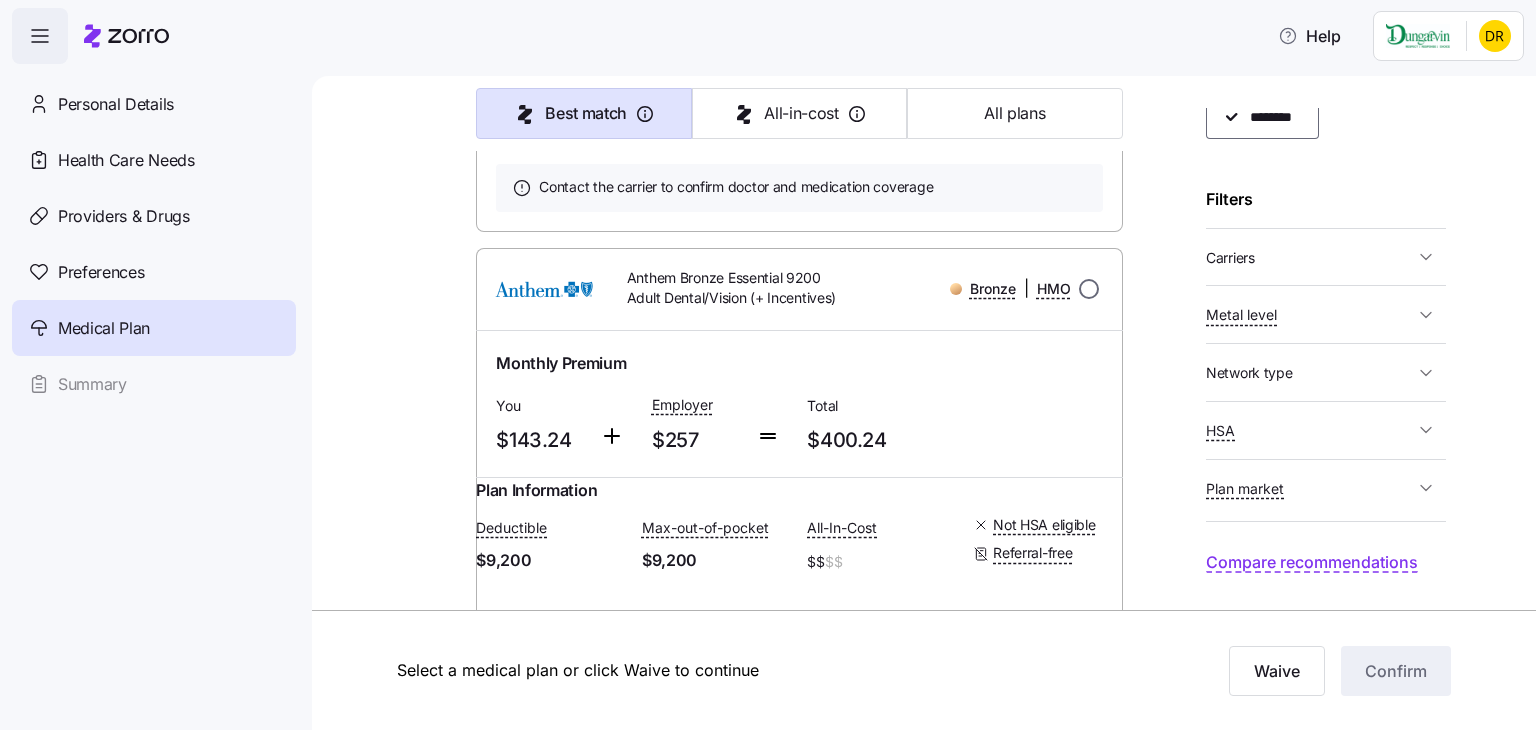 click at bounding box center (1089, 289) 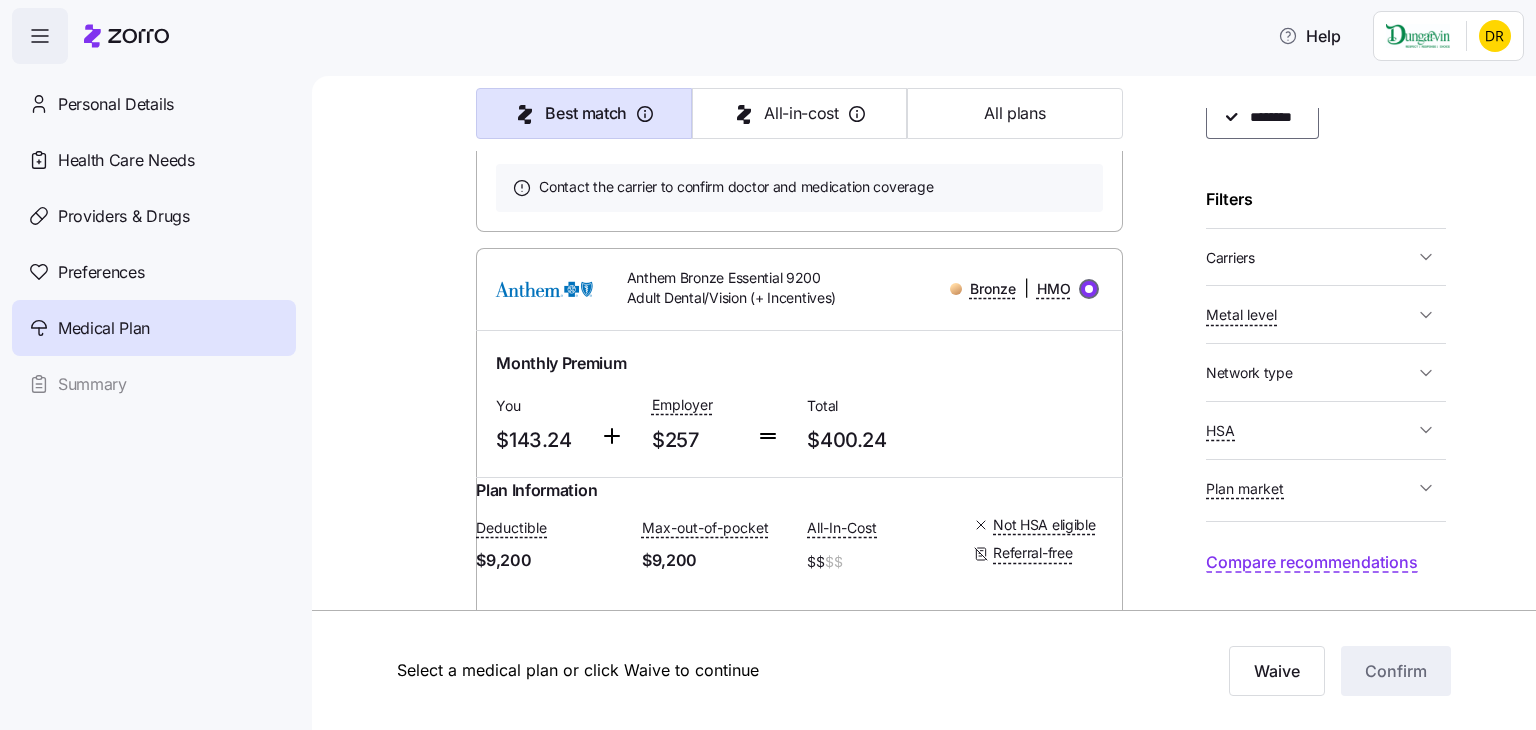 radio on "true" 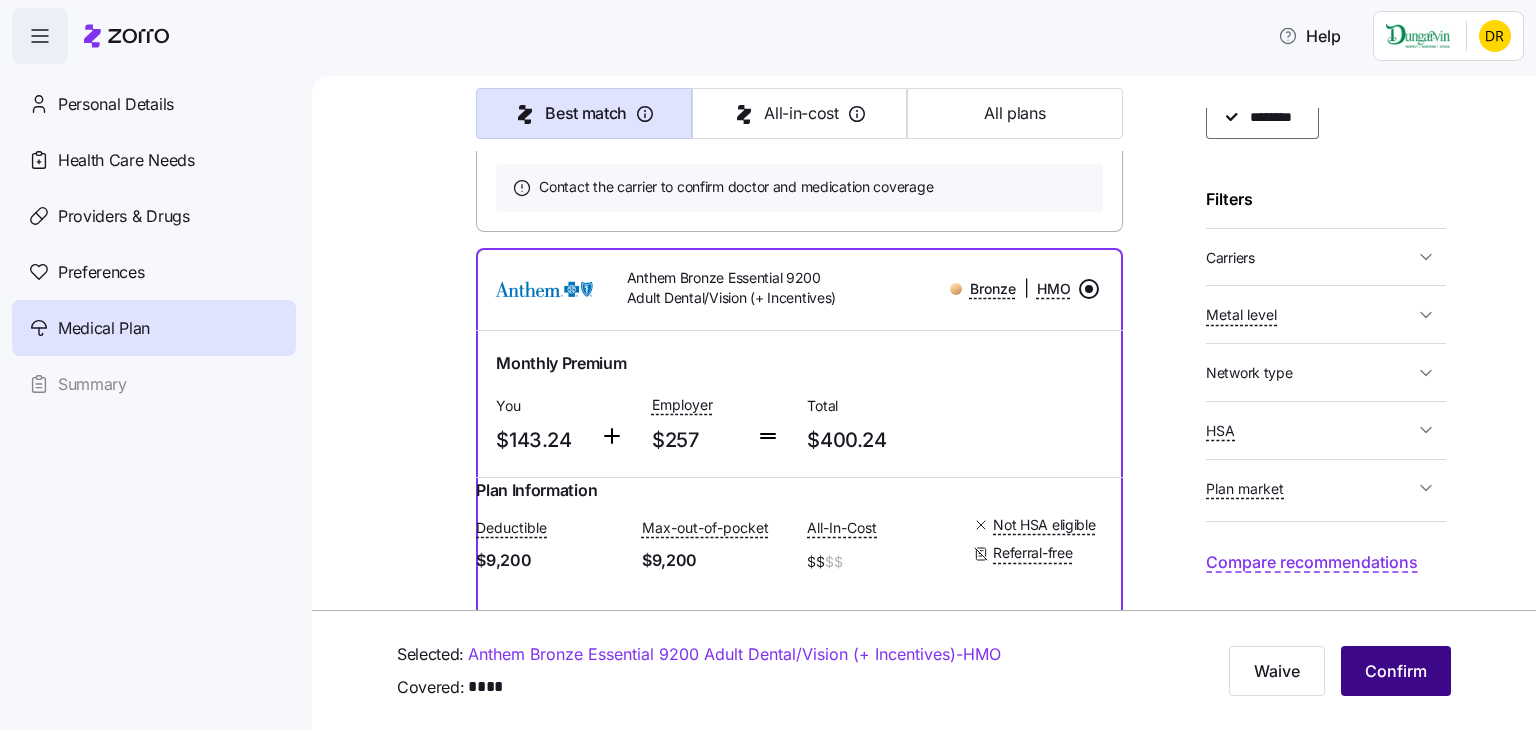 click on "Confirm" at bounding box center (1396, 671) 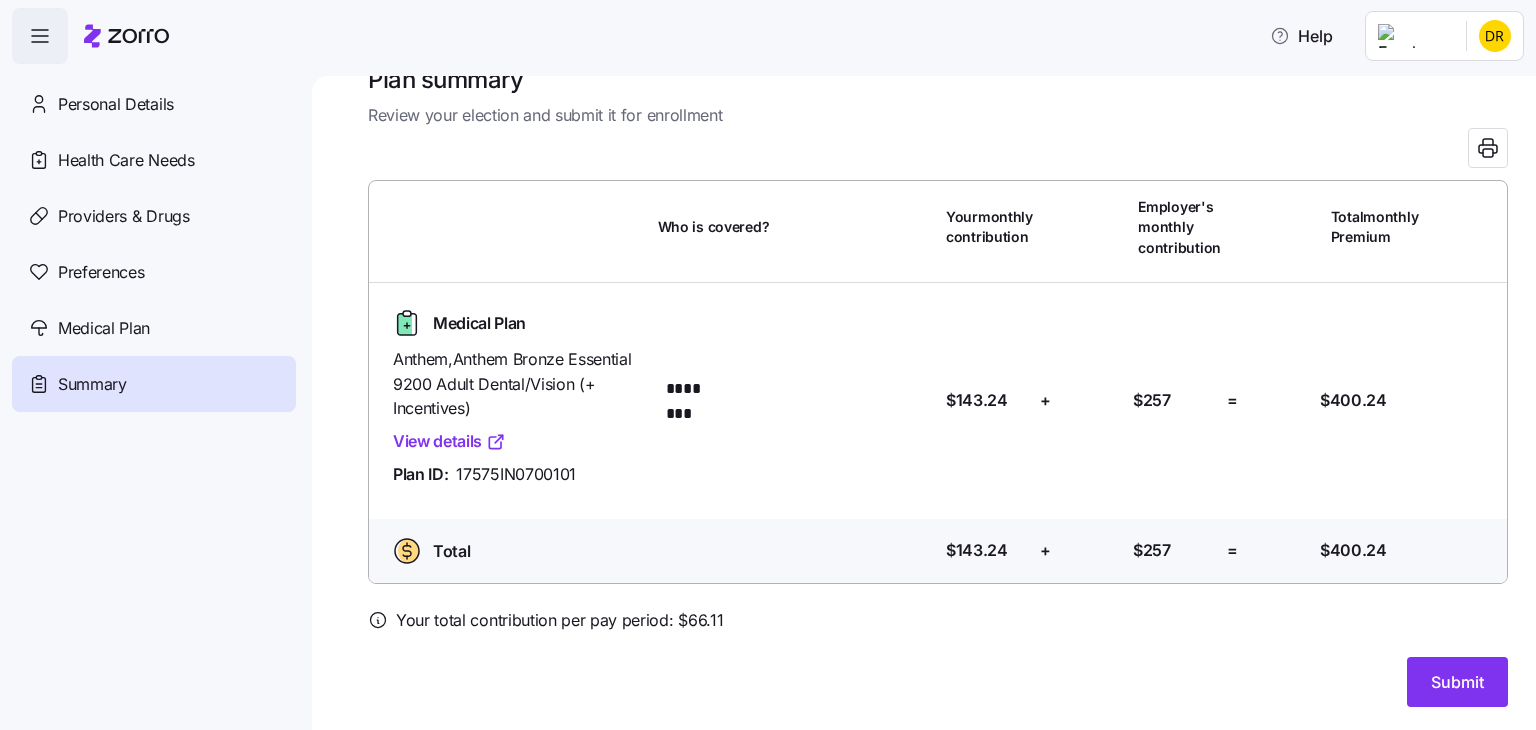 scroll, scrollTop: 44, scrollLeft: 0, axis: vertical 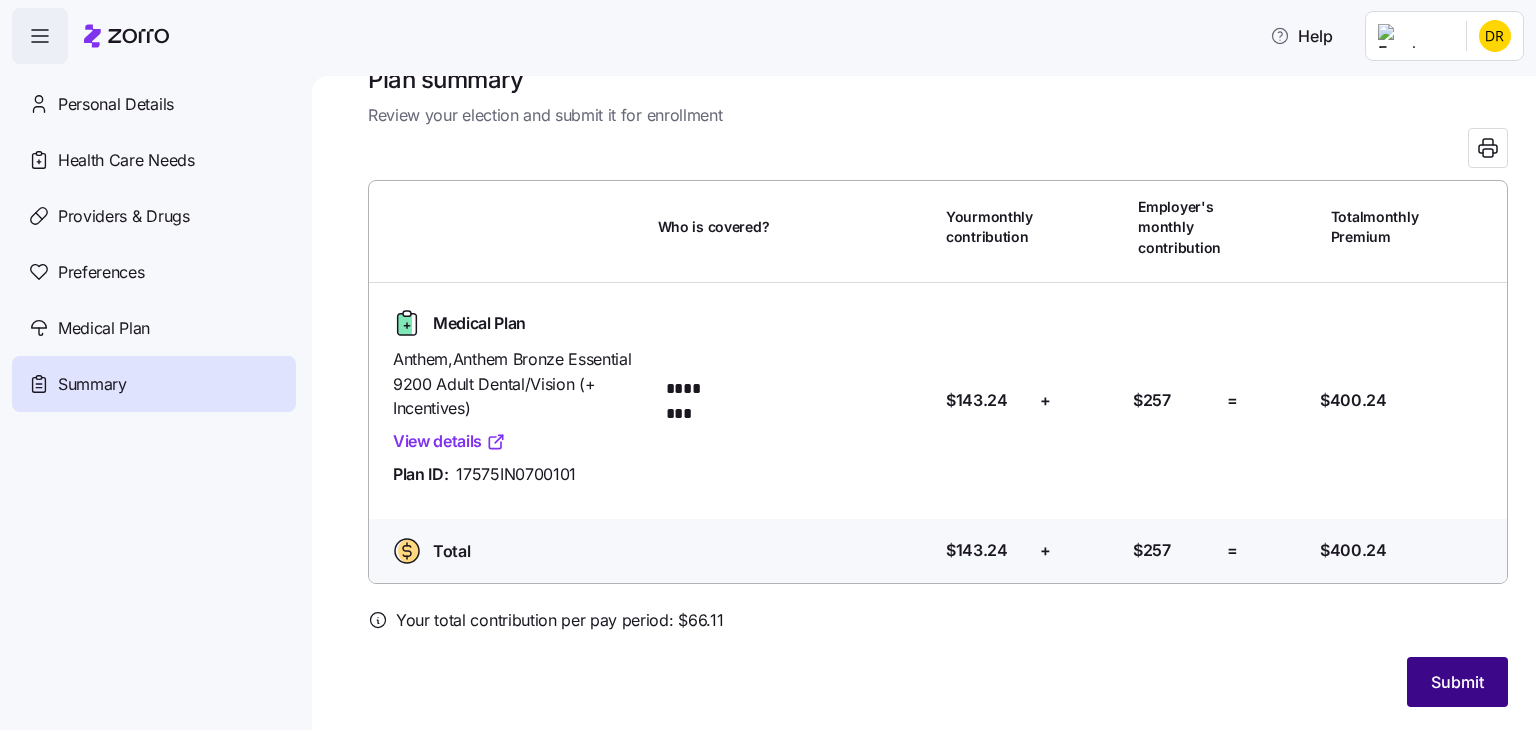 click on "Submit" at bounding box center [1457, 682] 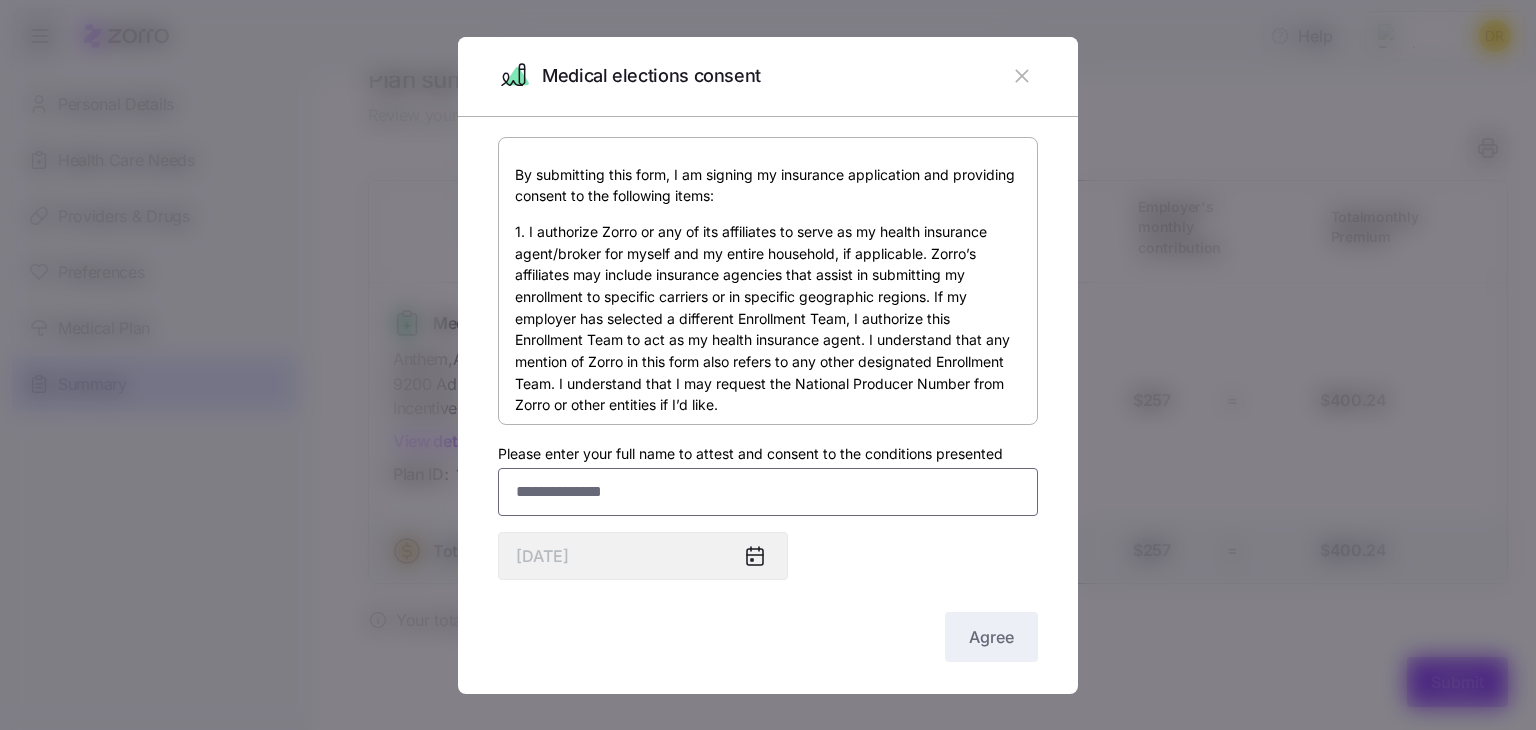 click on "Please enter your full name to attest and consent to the conditions presented" at bounding box center (768, 492) 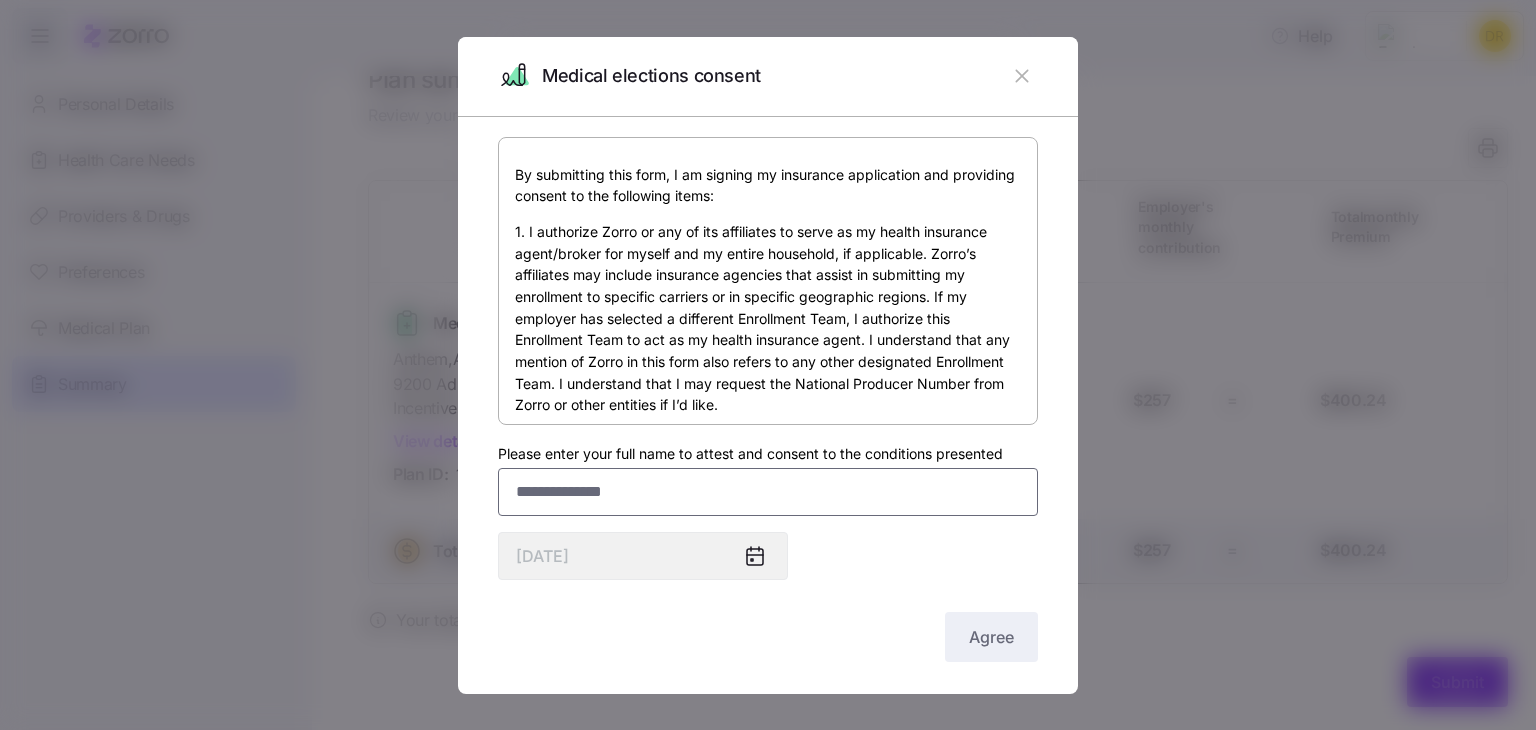 click on "Please enter your full name to attest and consent to the conditions presented" at bounding box center (768, 492) 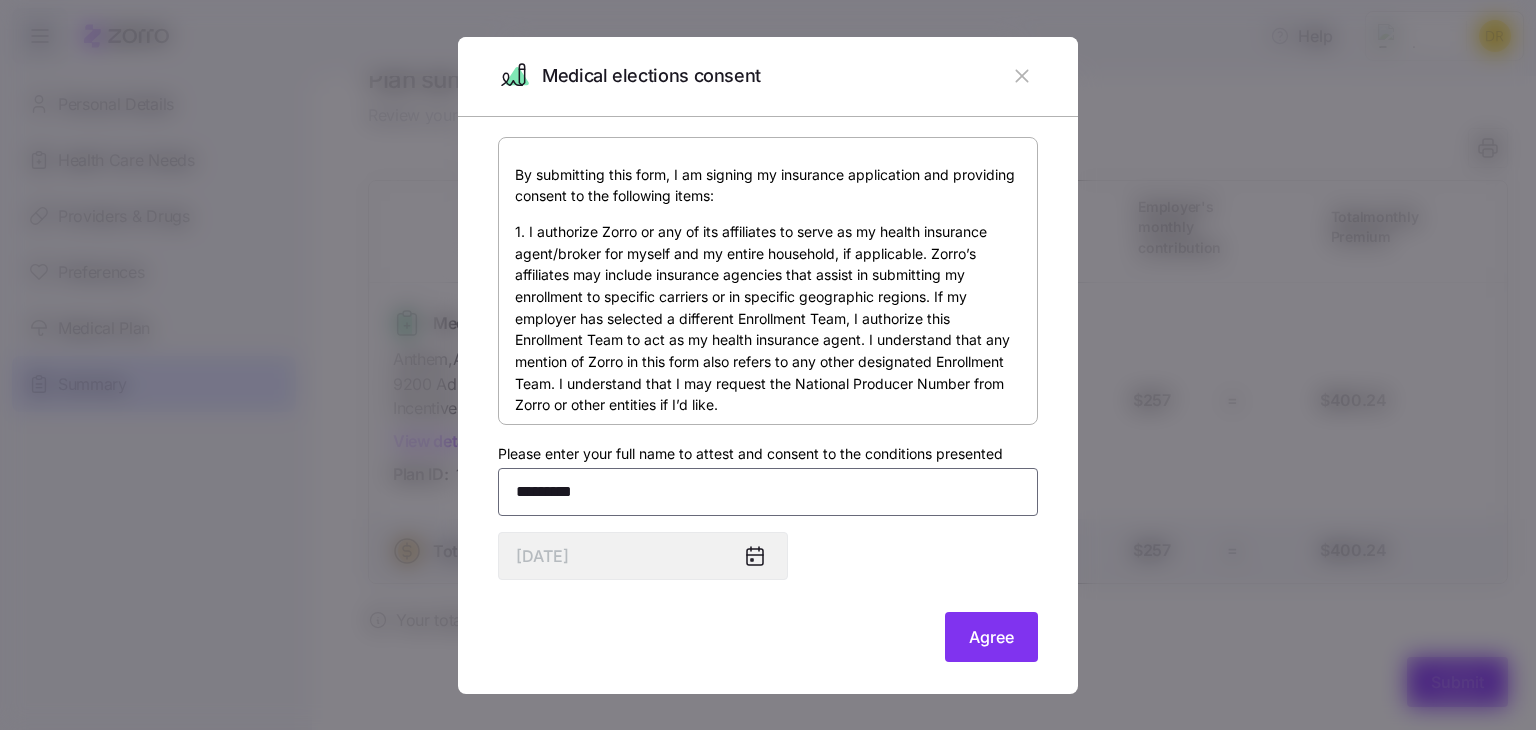 click on "********" at bounding box center (768, 492) 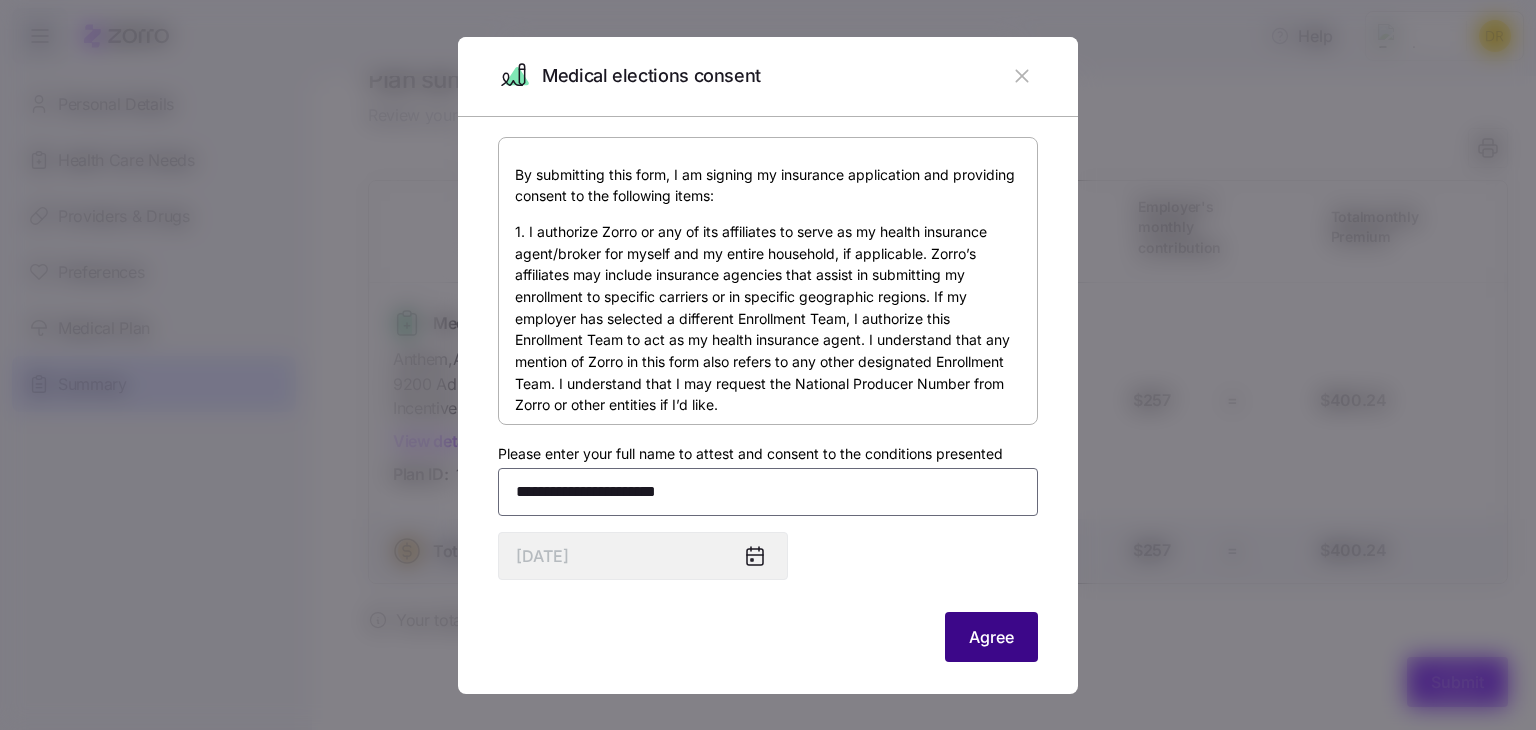 type on "**********" 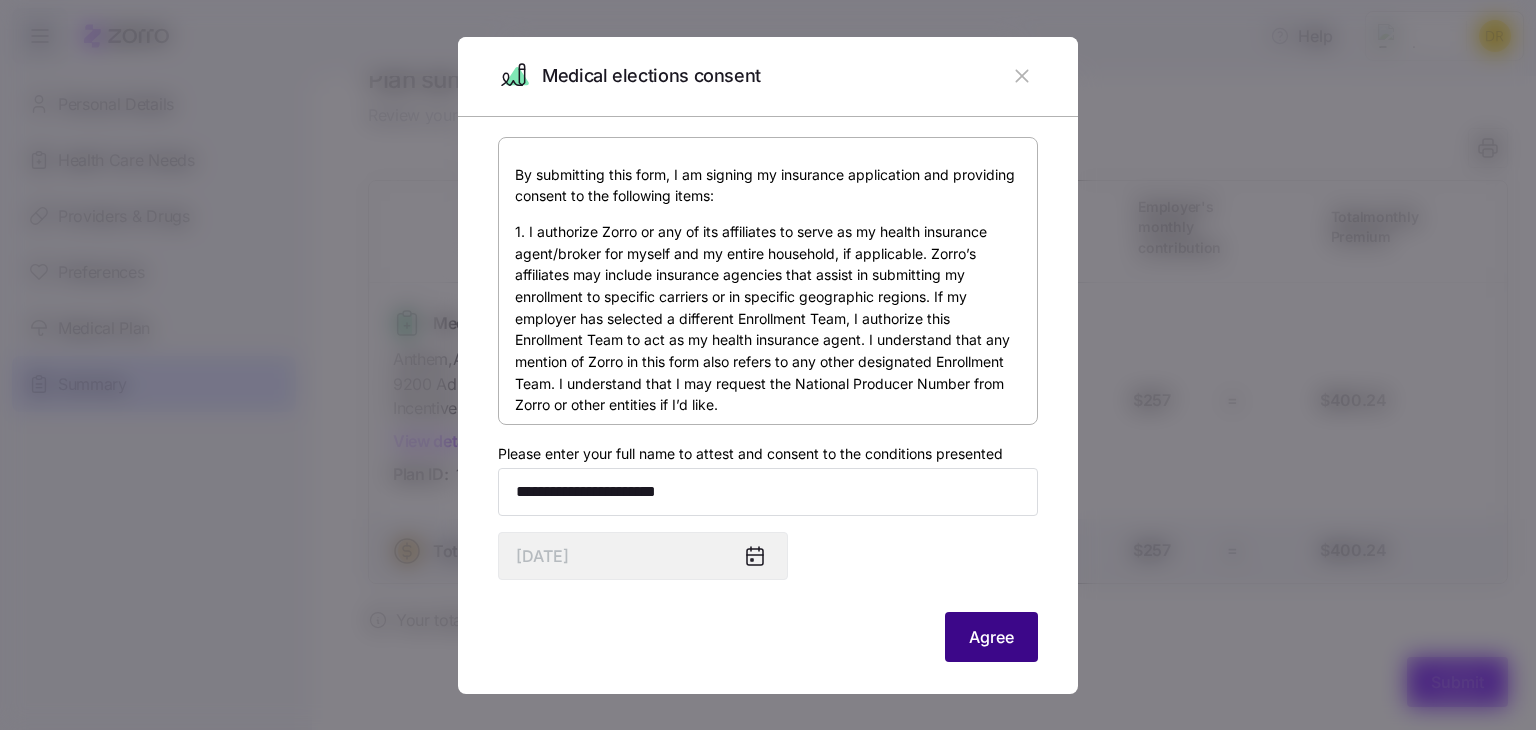 click on "Agree" at bounding box center (991, 637) 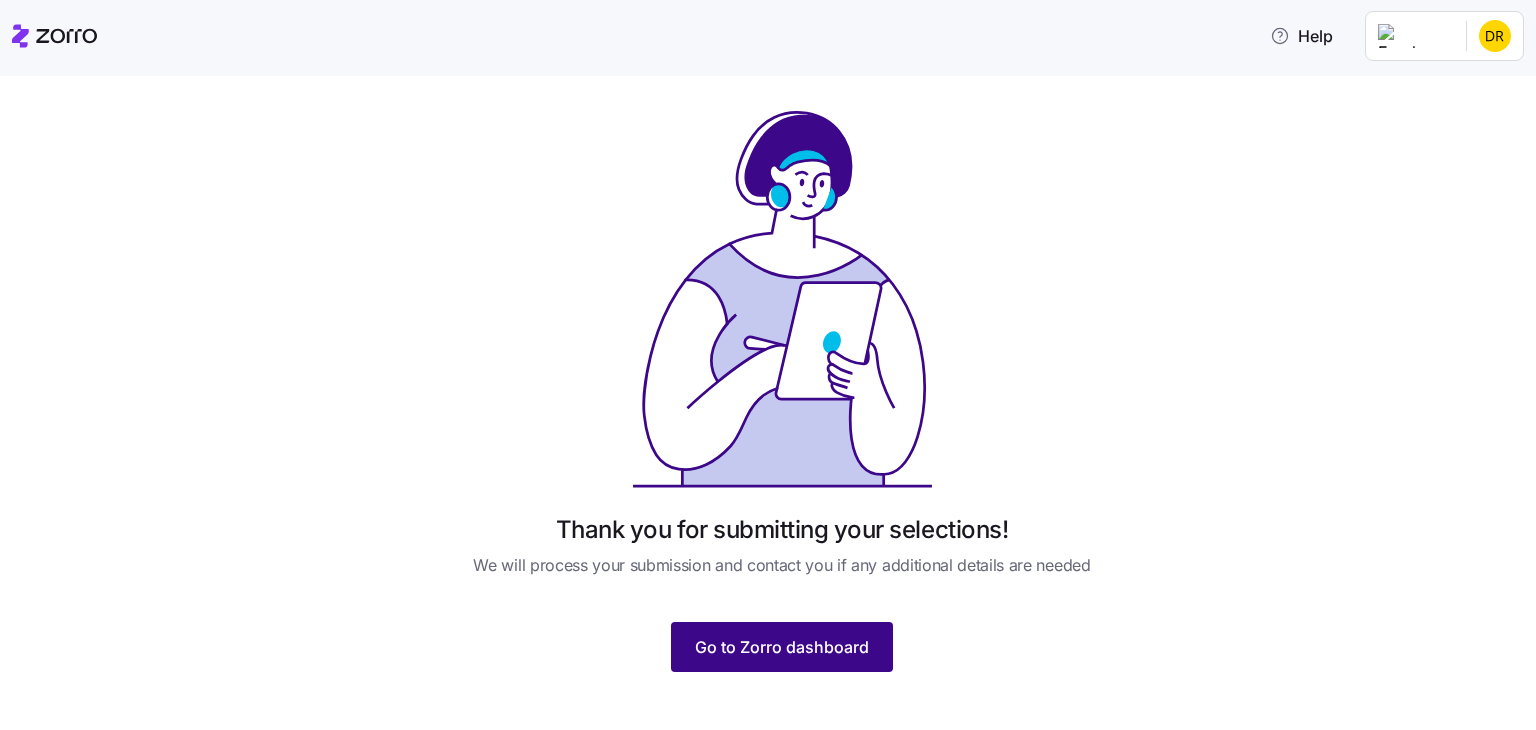 click on "Go to Zorro dashboard" at bounding box center [782, 647] 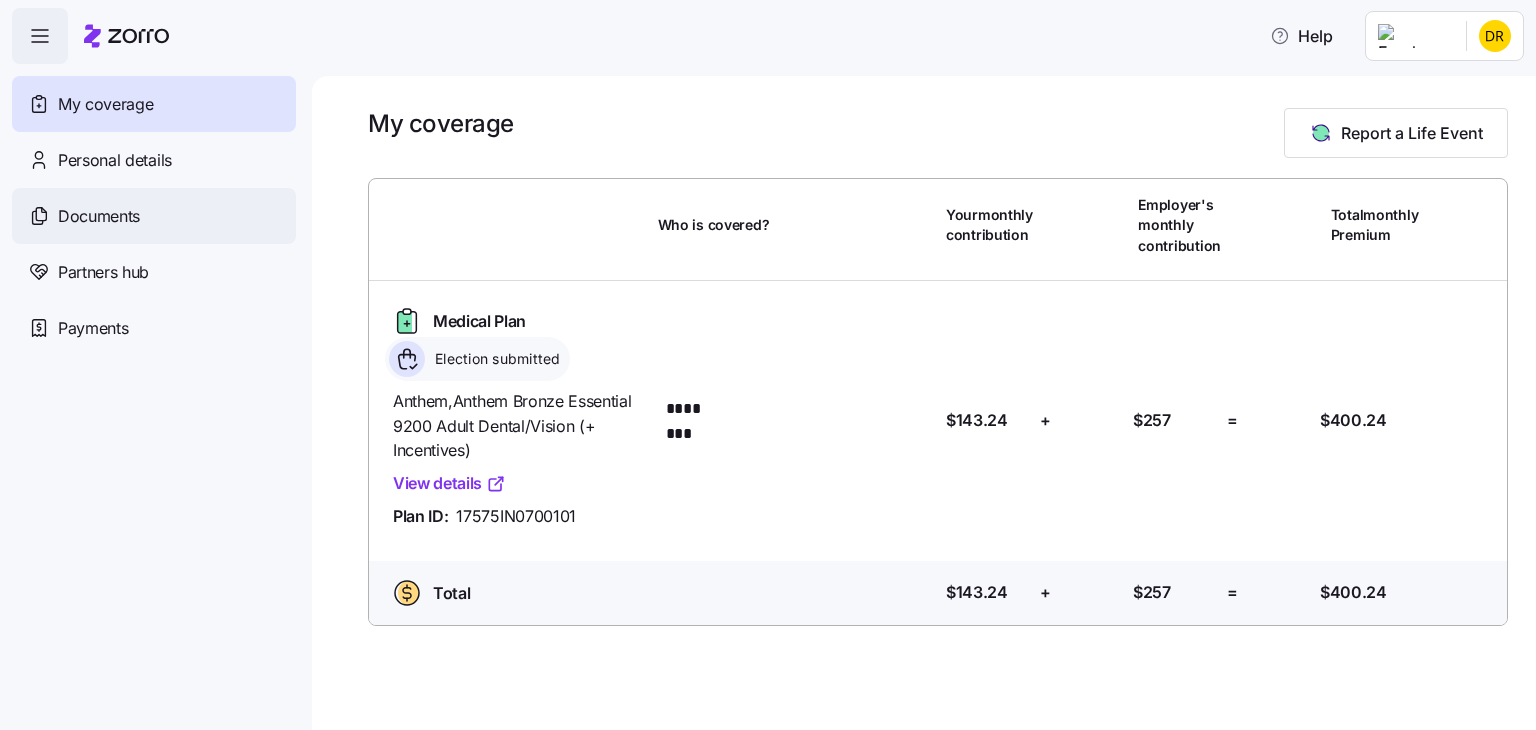 click on "Documents" at bounding box center (154, 216) 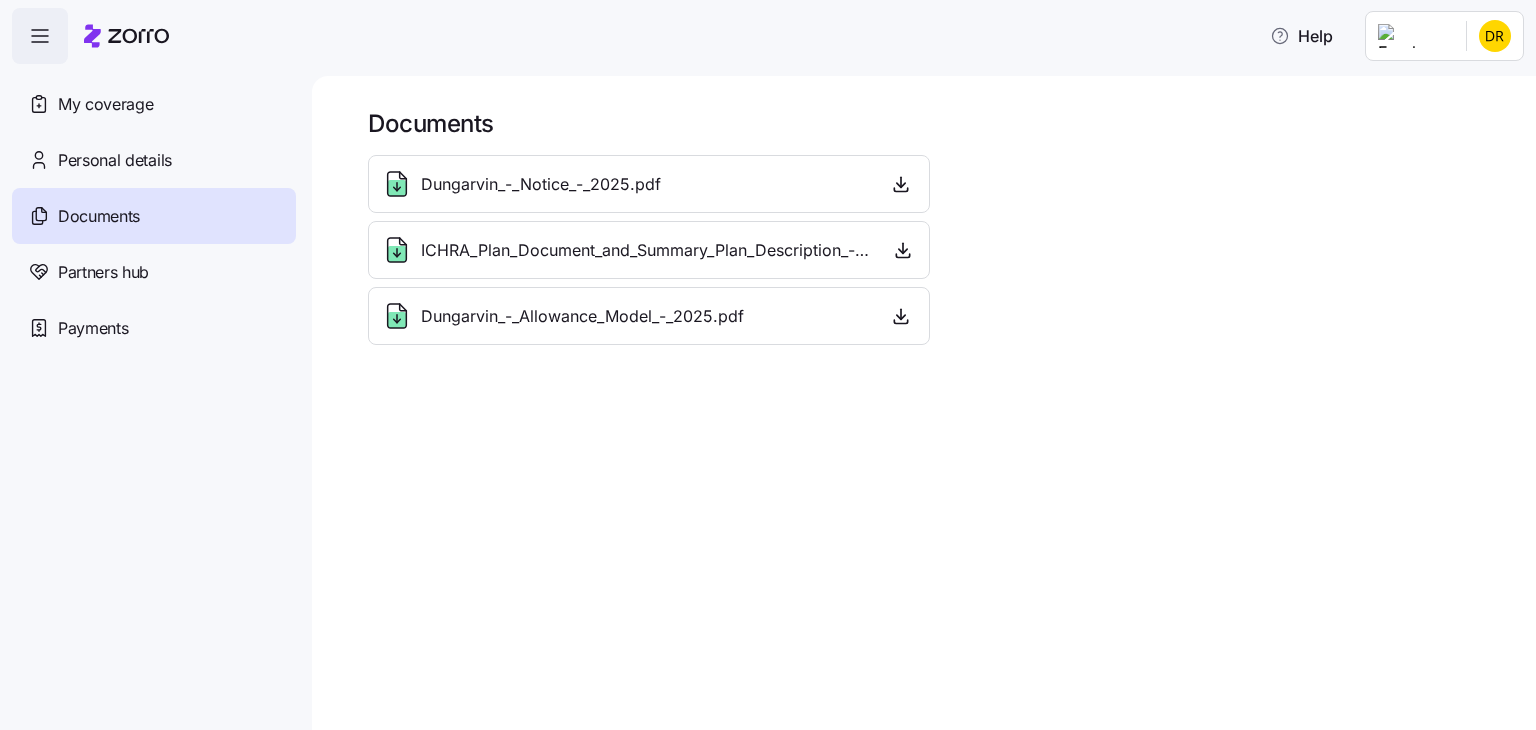 click on "ICHRA_Plan_Document_and_Summary_Plan_Description_-_2025.pdf" at bounding box center [646, 250] 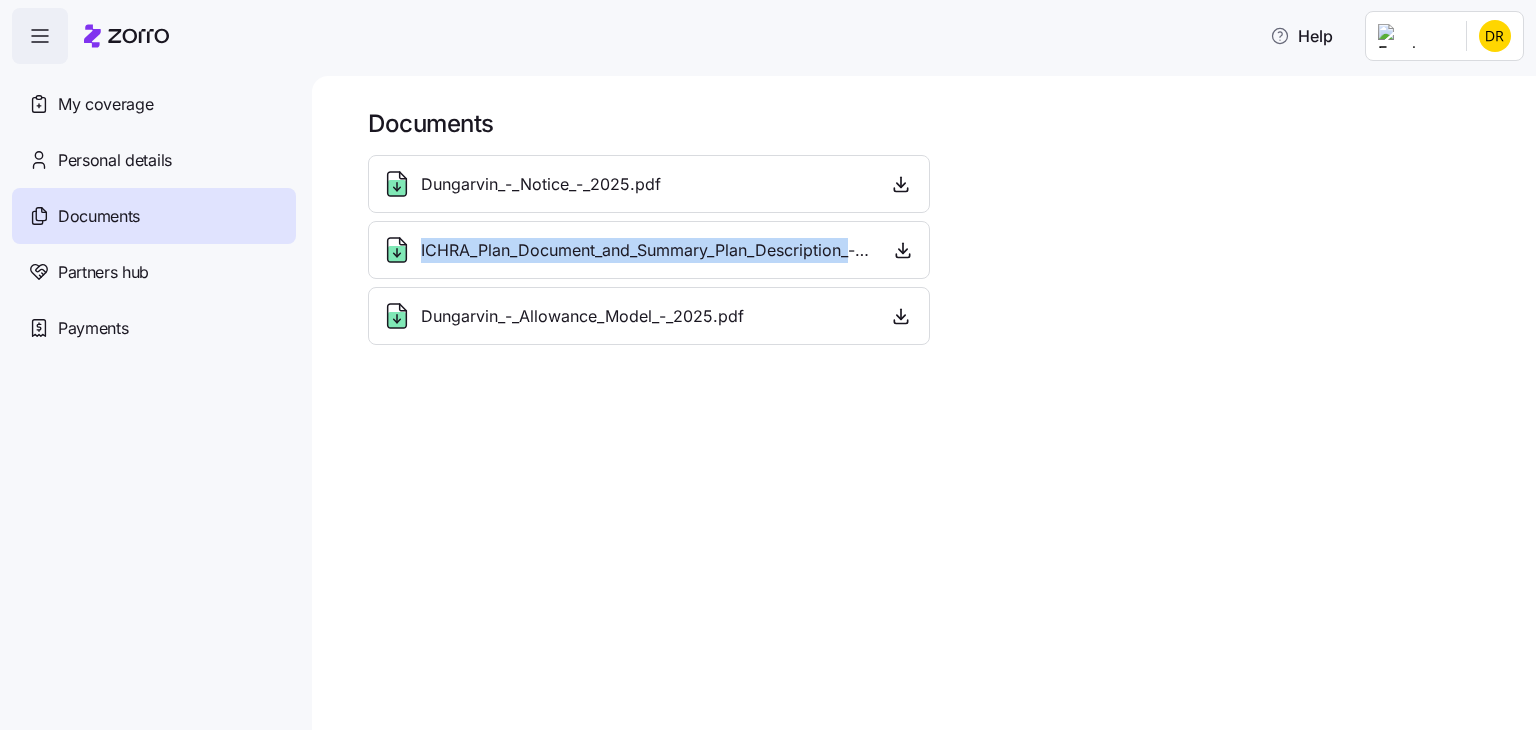 click 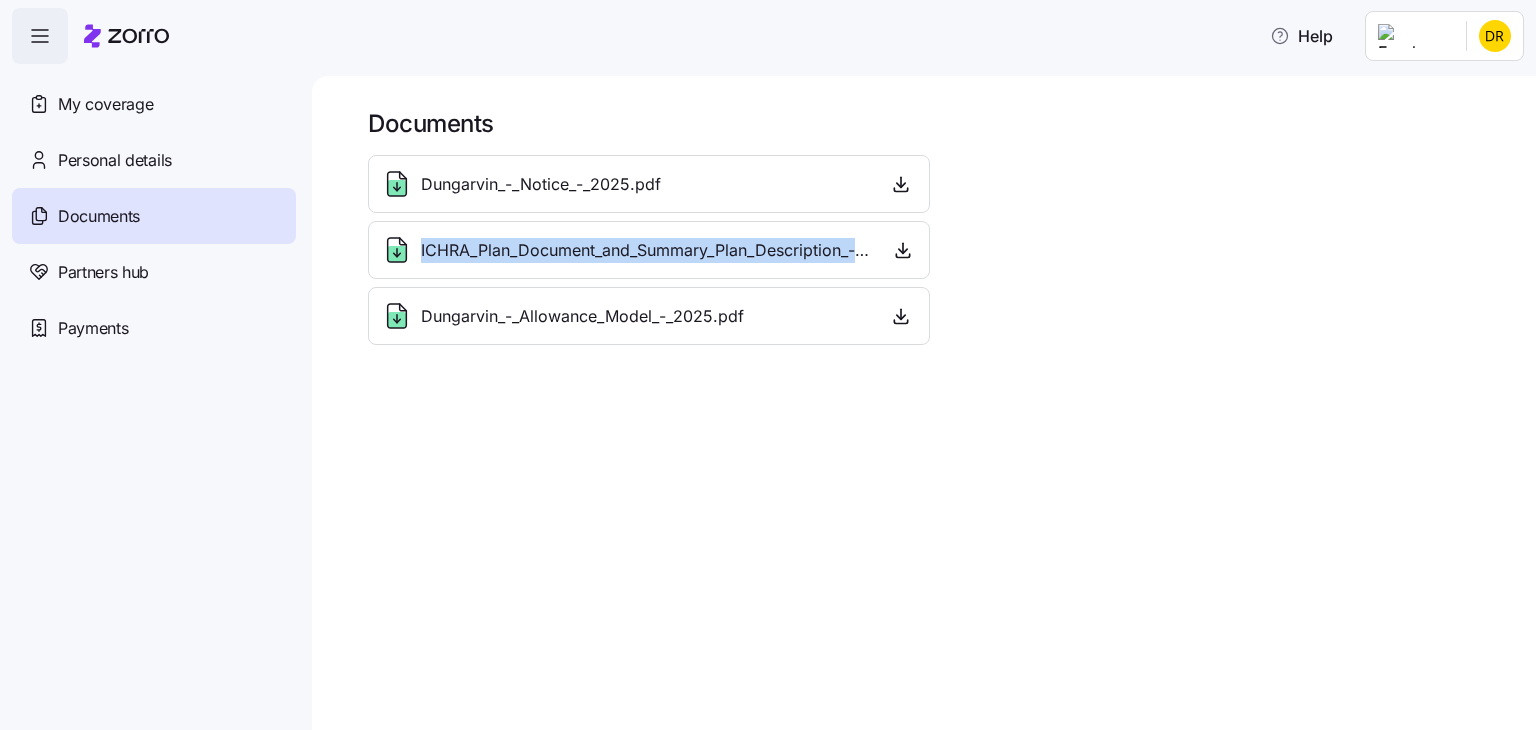 click 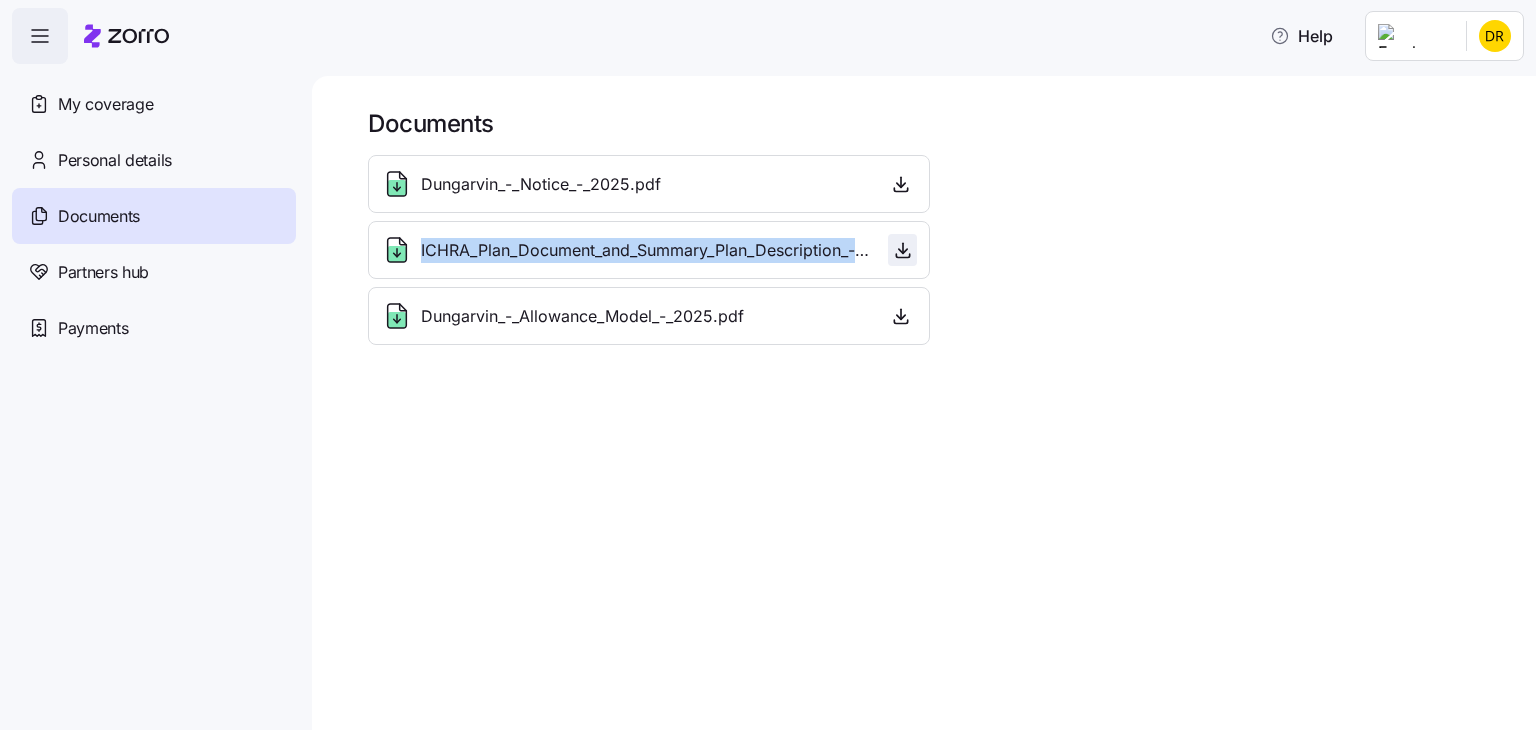 click 